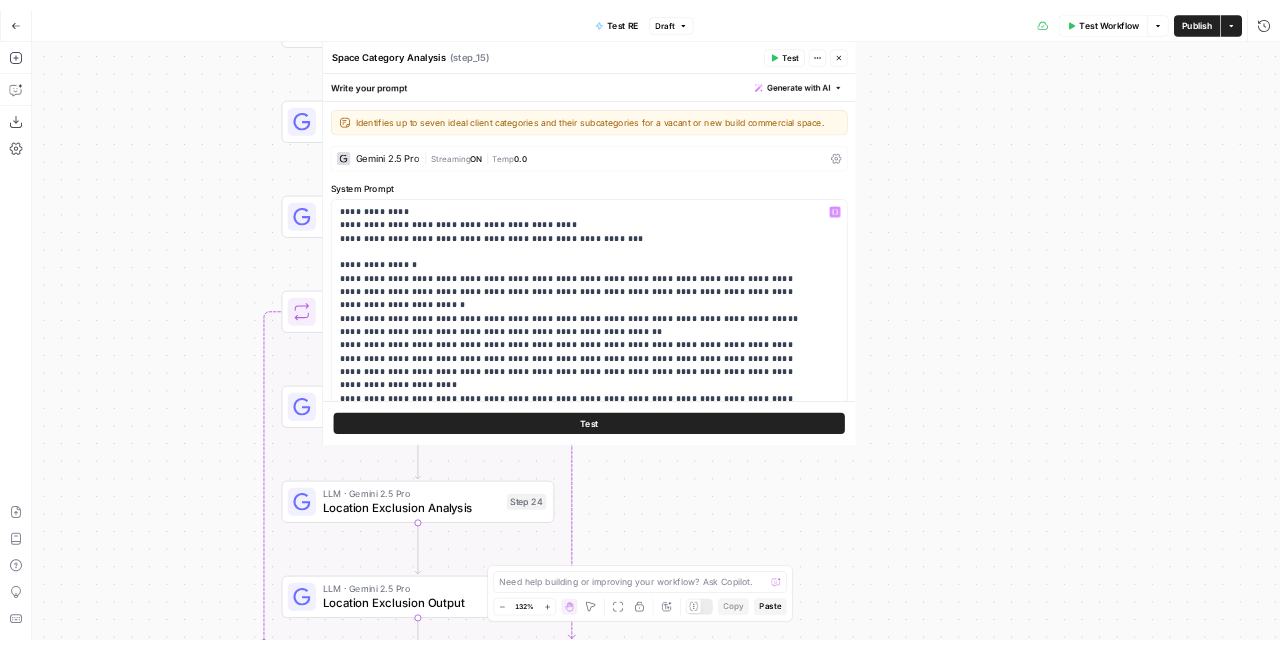scroll, scrollTop: 0, scrollLeft: 0, axis: both 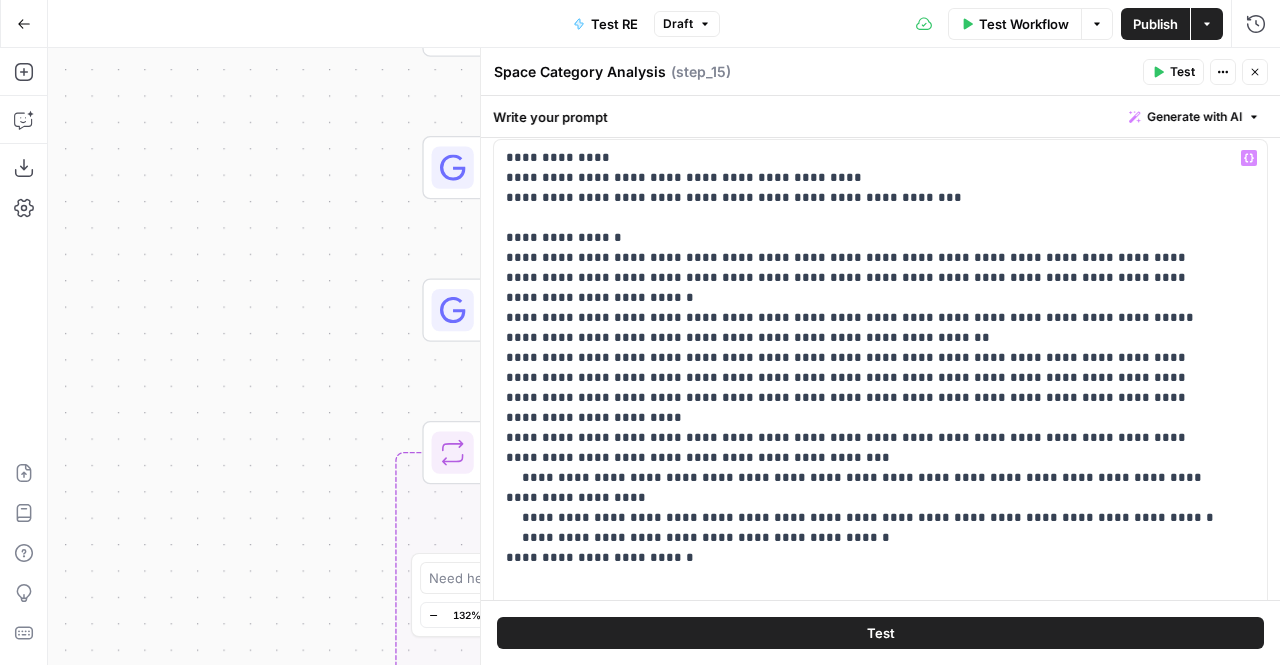 click 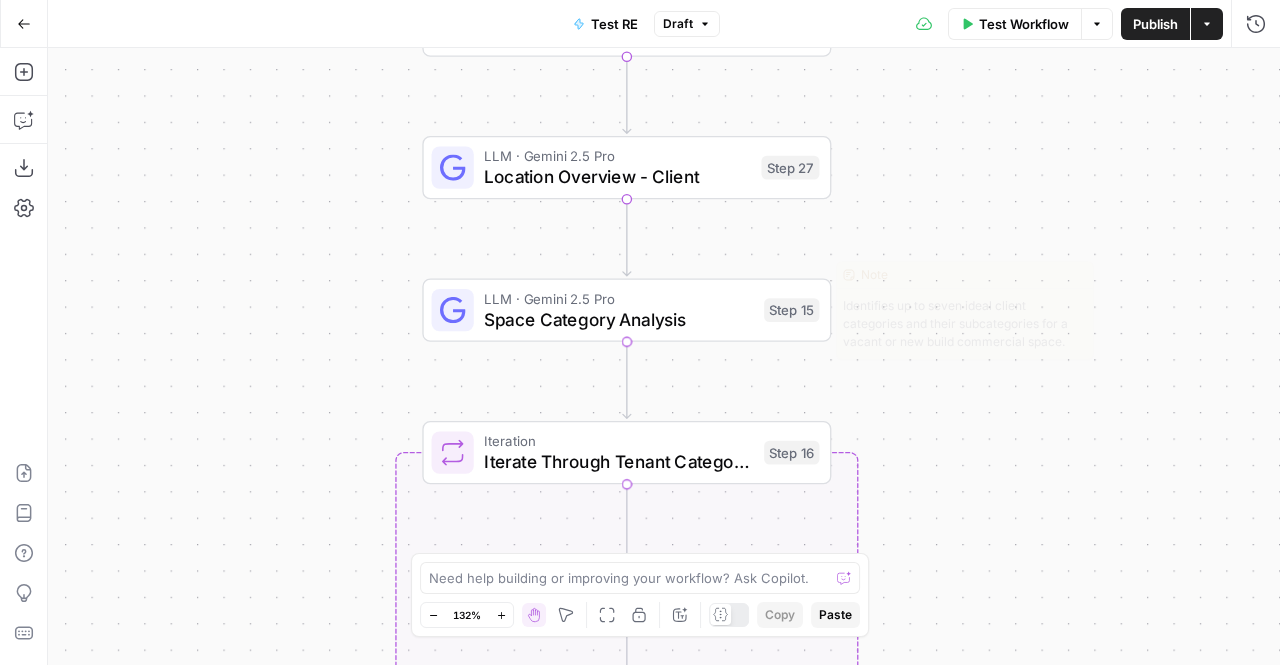 click on "LLM · Gemini 2.5 Pro" at bounding box center [618, 298] 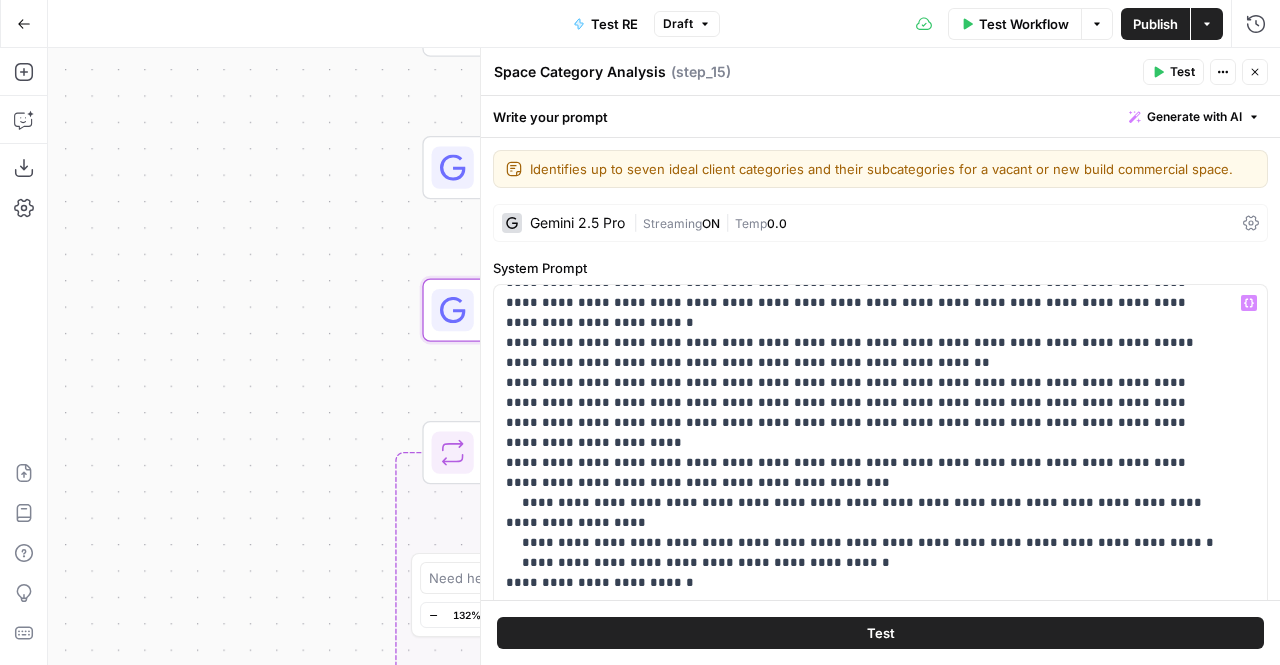 scroll, scrollTop: 121, scrollLeft: 0, axis: vertical 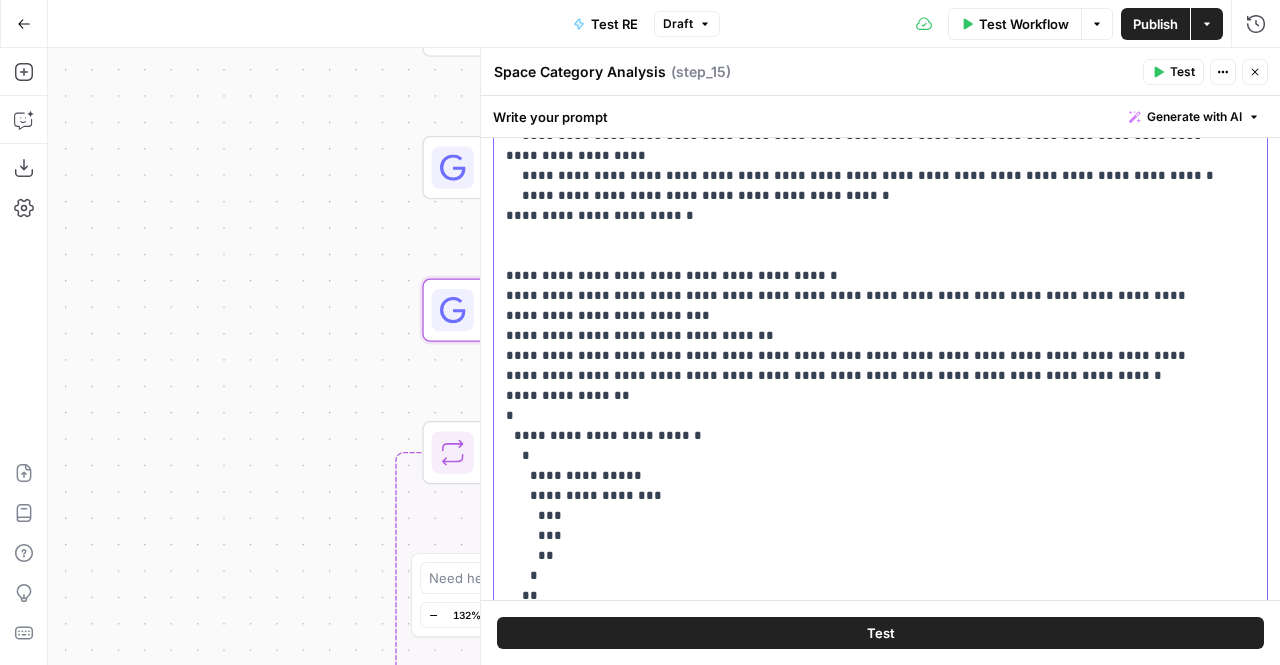 click on "**********" at bounding box center [865, 266] 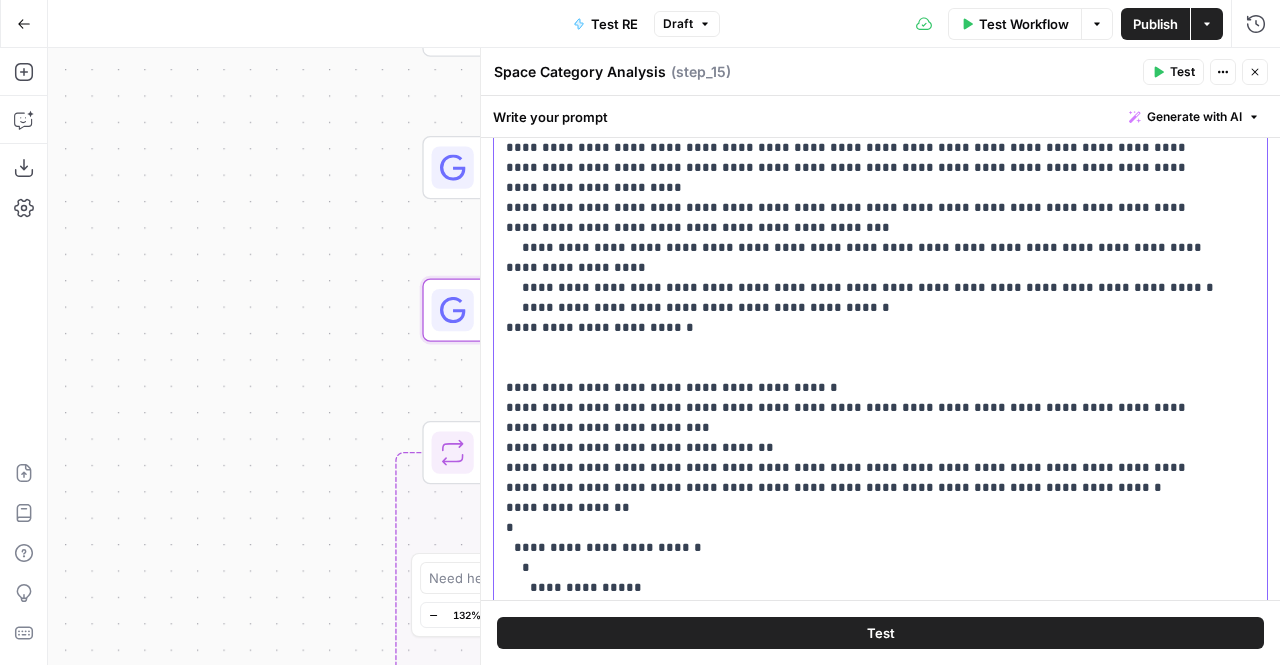 scroll, scrollTop: 4, scrollLeft: 0, axis: vertical 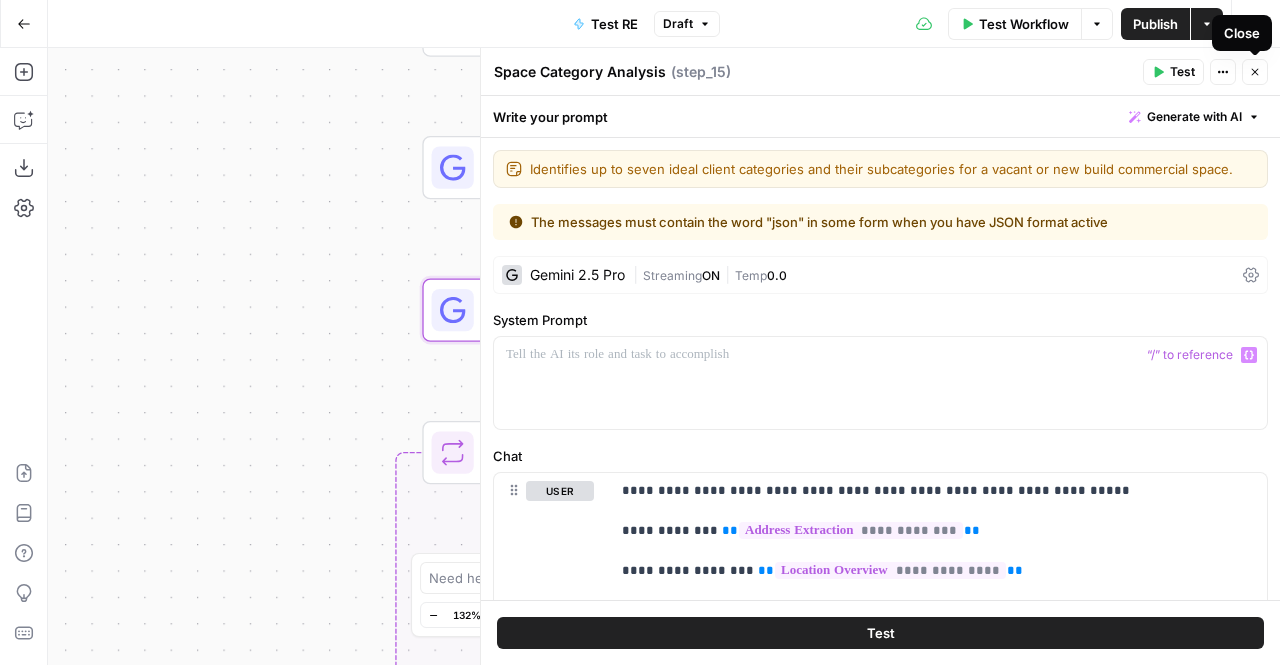 click on "Close" at bounding box center [1255, 72] 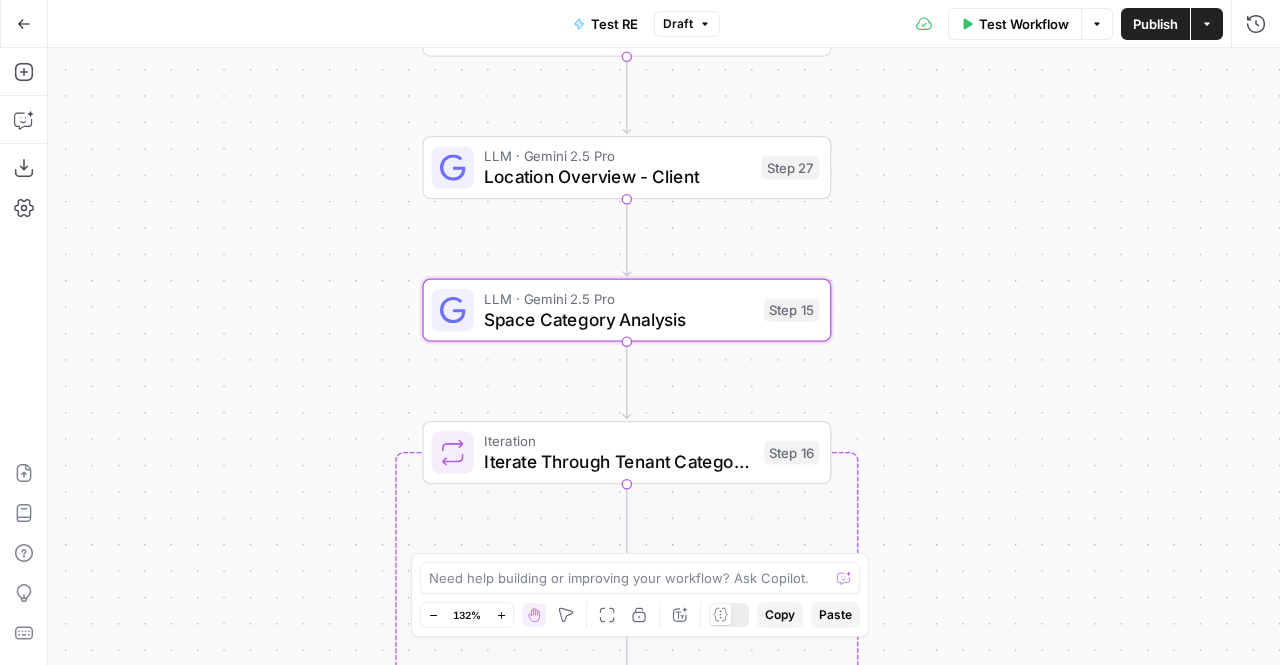 click on "Draft" at bounding box center (687, 24) 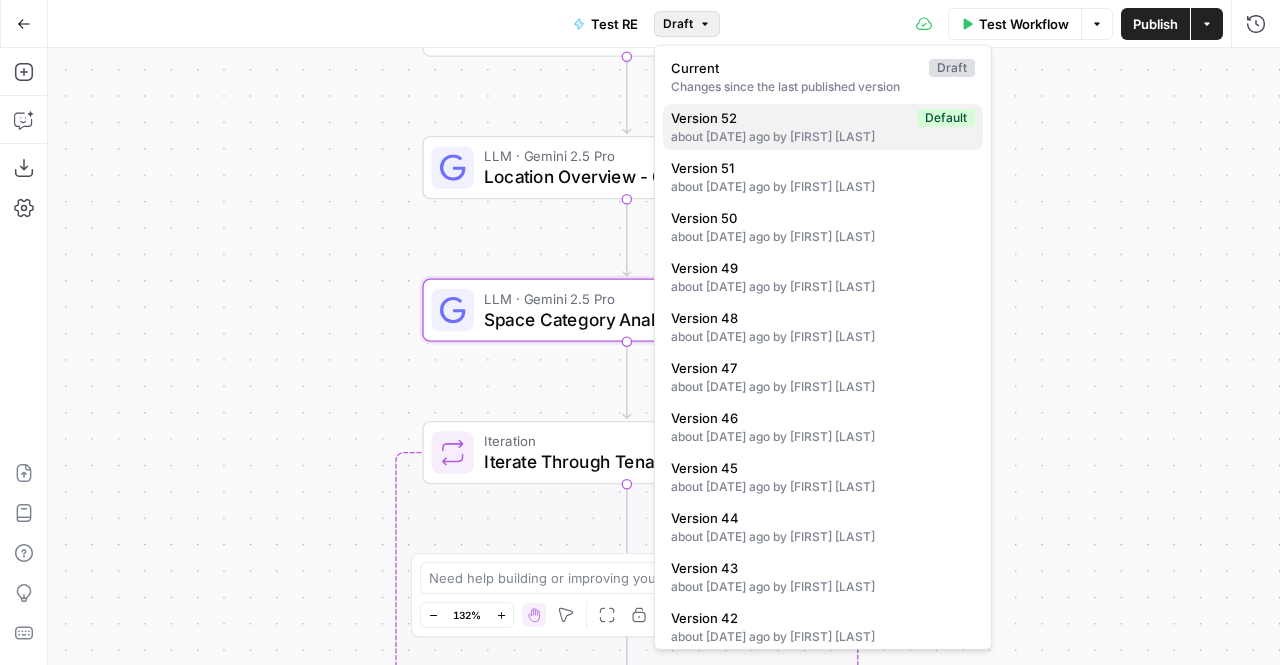 click on "about [DATE] ago
by [FIRST] [LAST]" at bounding box center [823, 137] 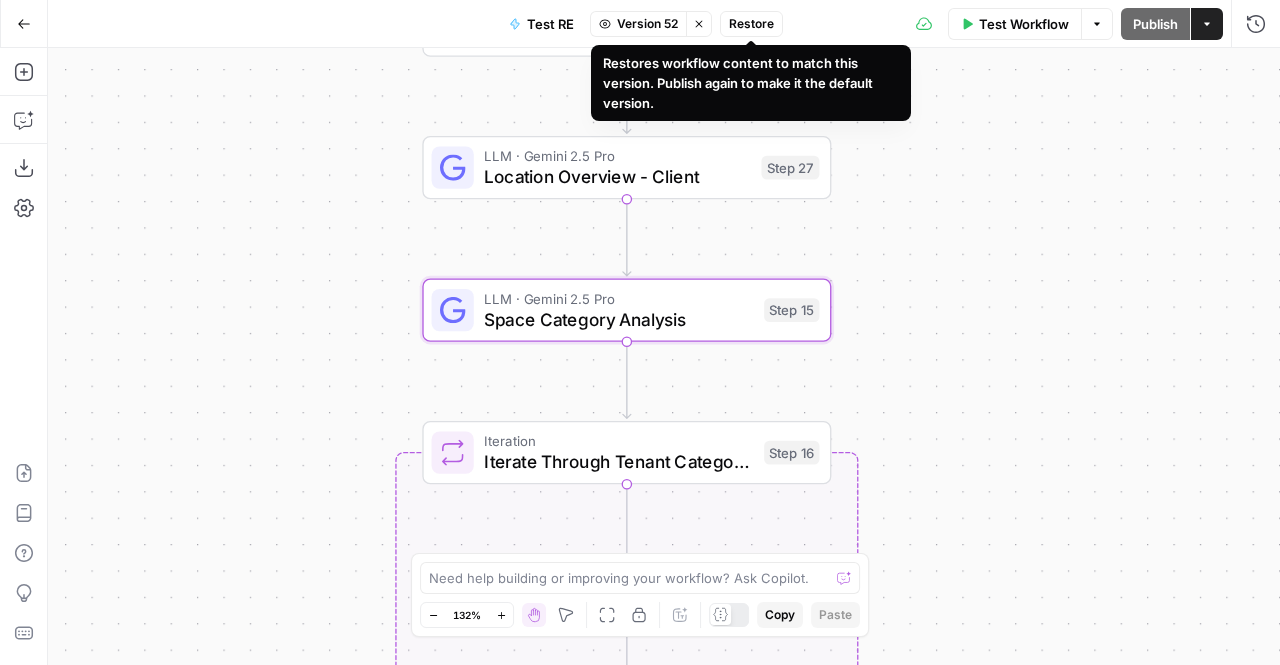 click on "Restore" at bounding box center (751, 24) 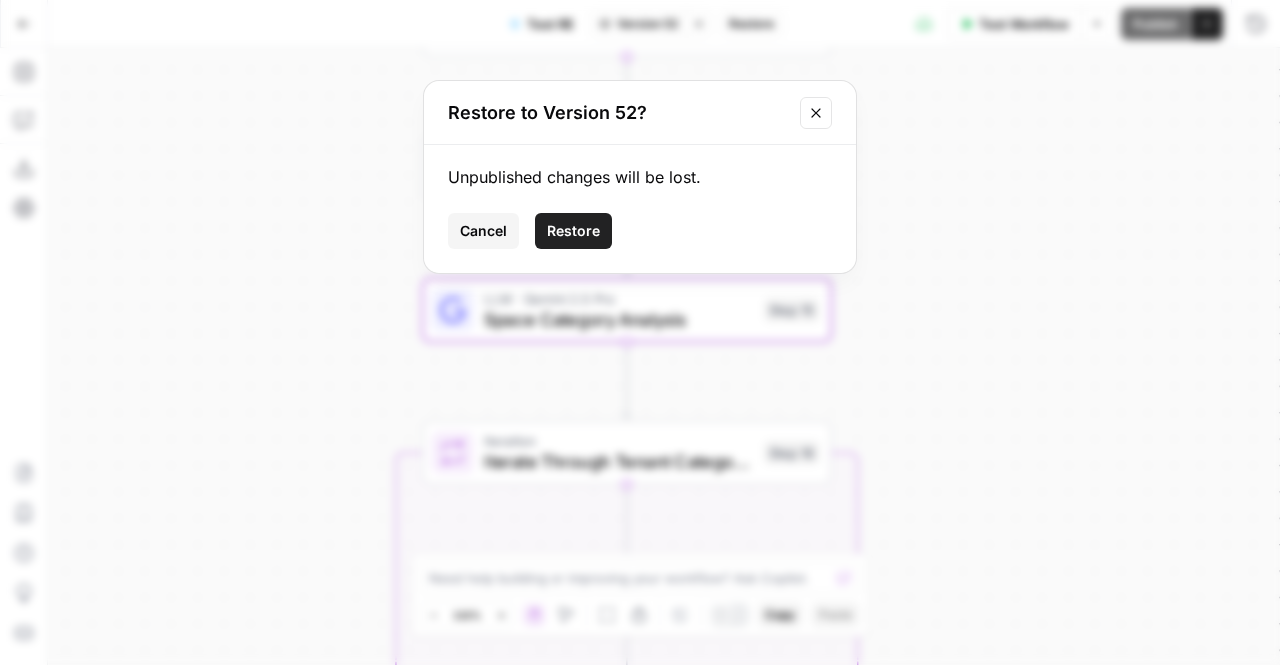 click on "Cancel Restore" at bounding box center [640, 231] 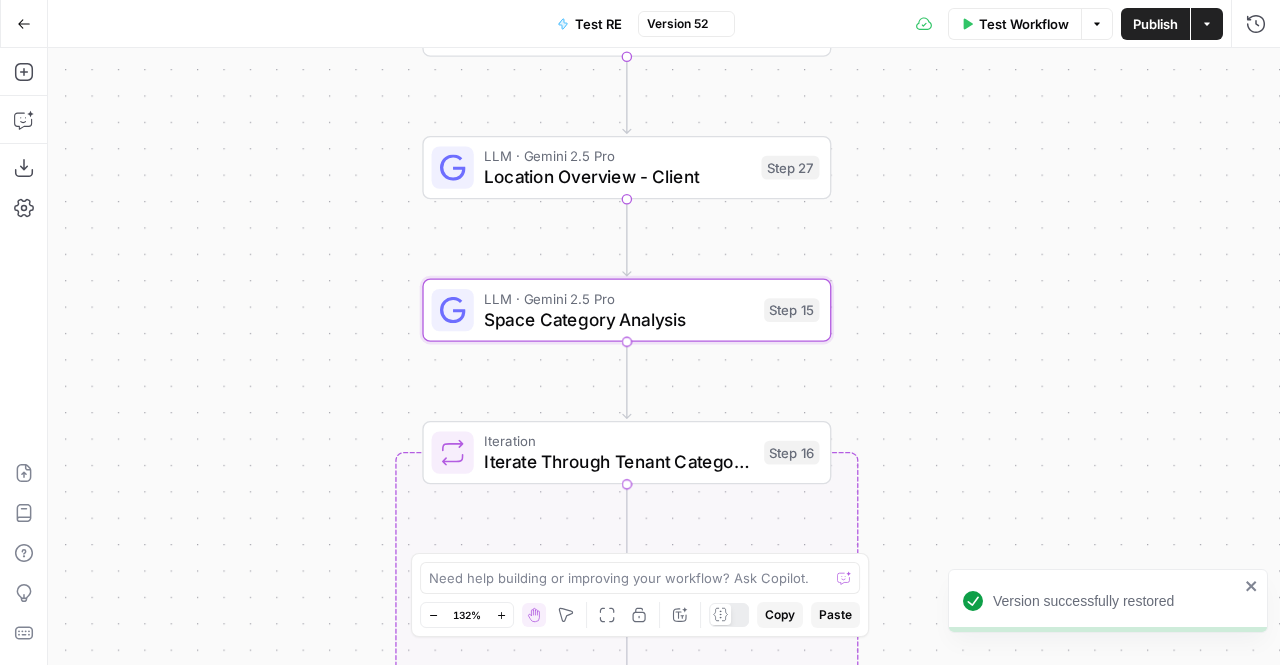 click on "Space Category Analysis" at bounding box center [618, 319] 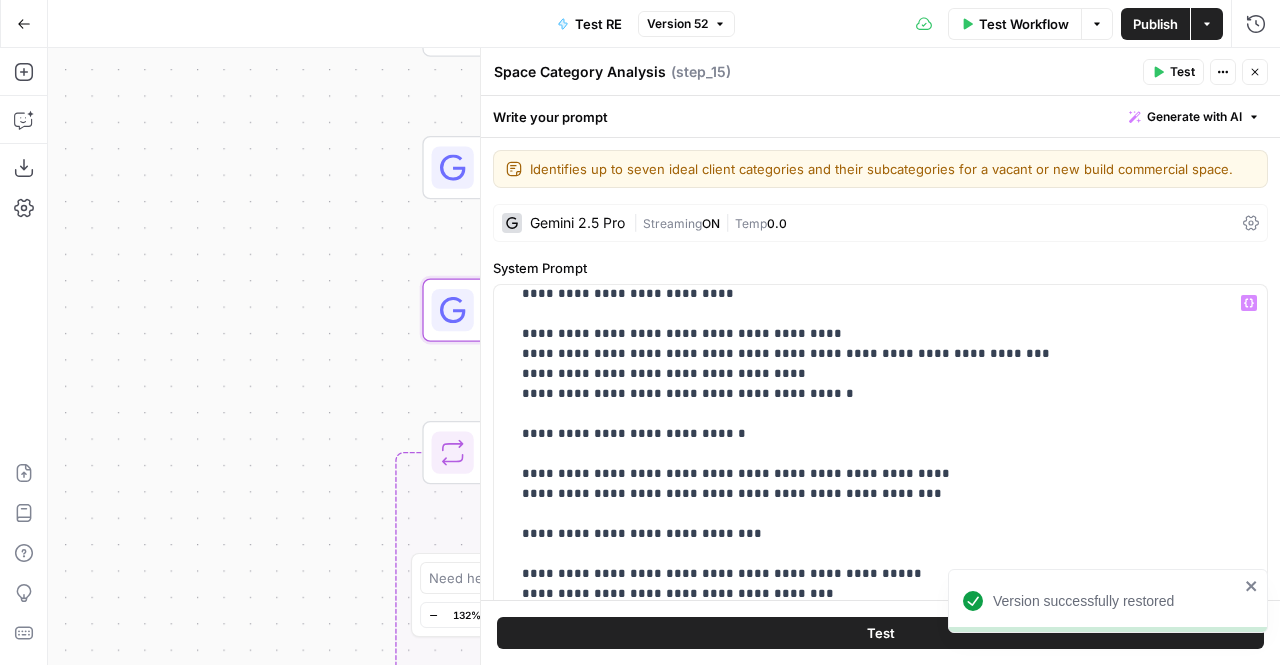 scroll, scrollTop: 1189, scrollLeft: 0, axis: vertical 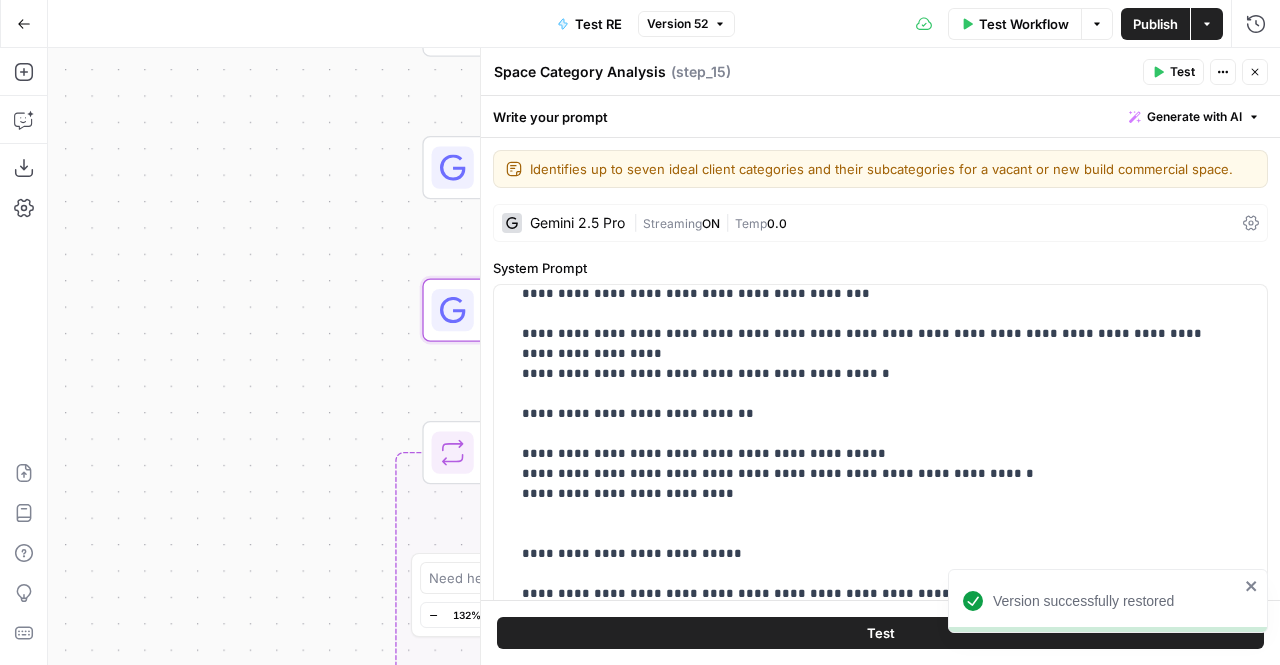 click 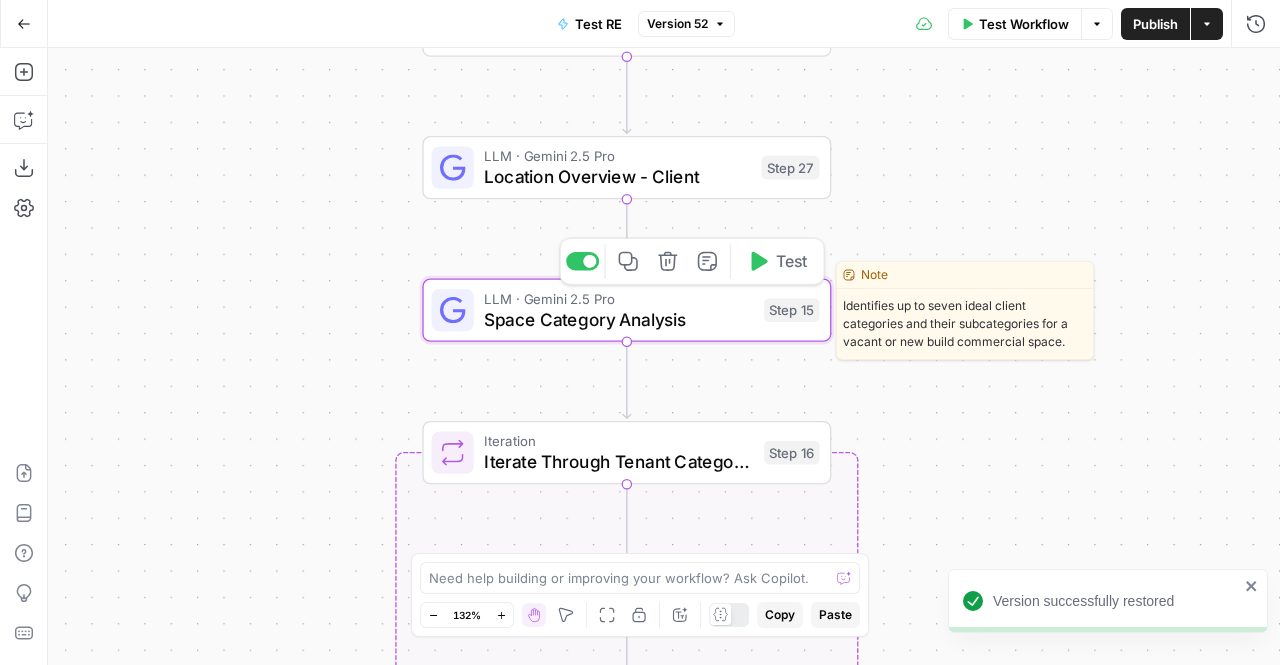 click 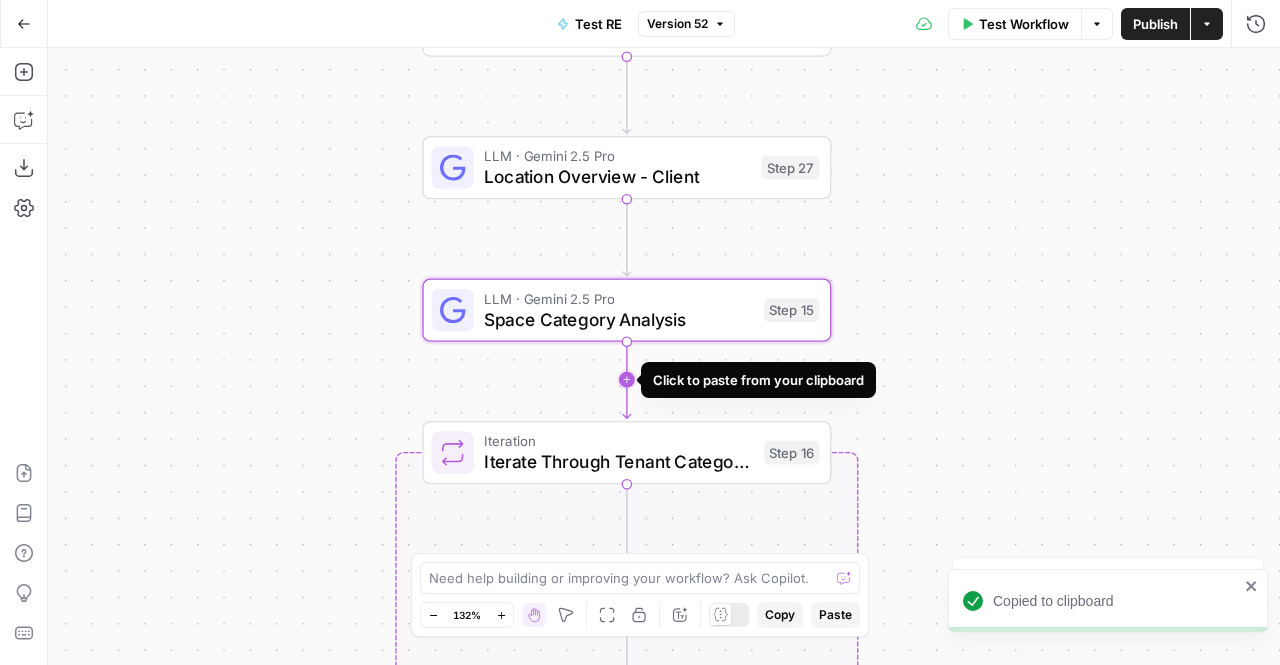 click 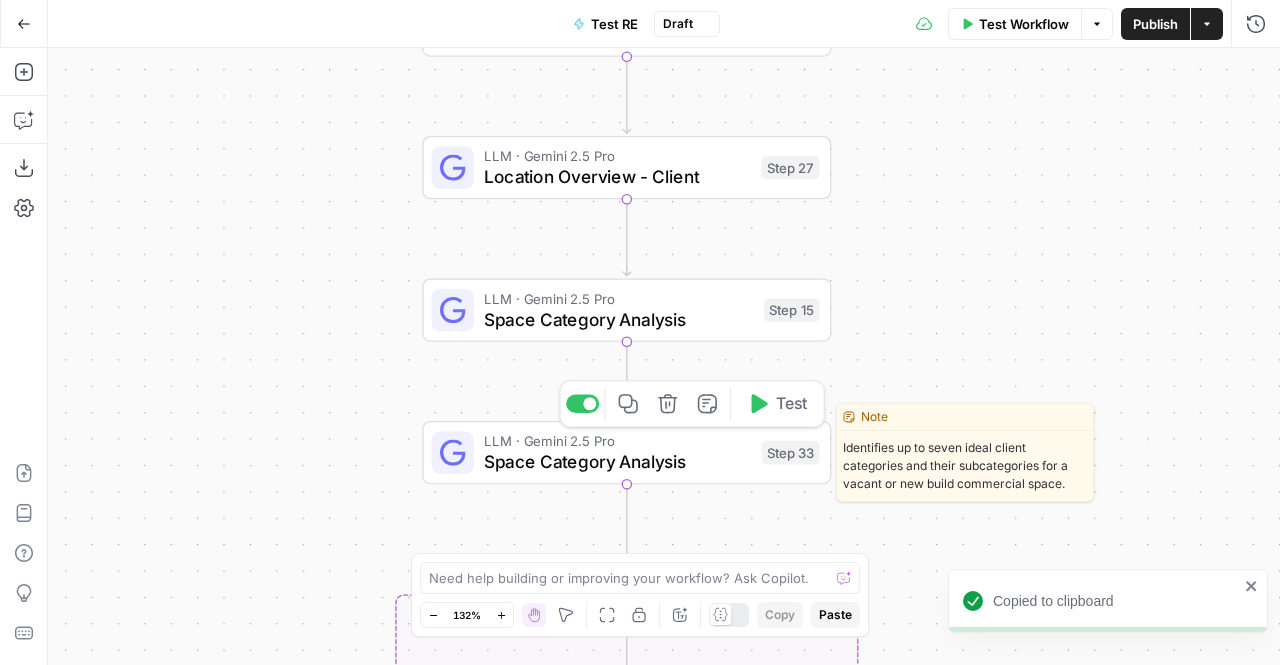 click on "Space Category Analysis" at bounding box center (617, 462) 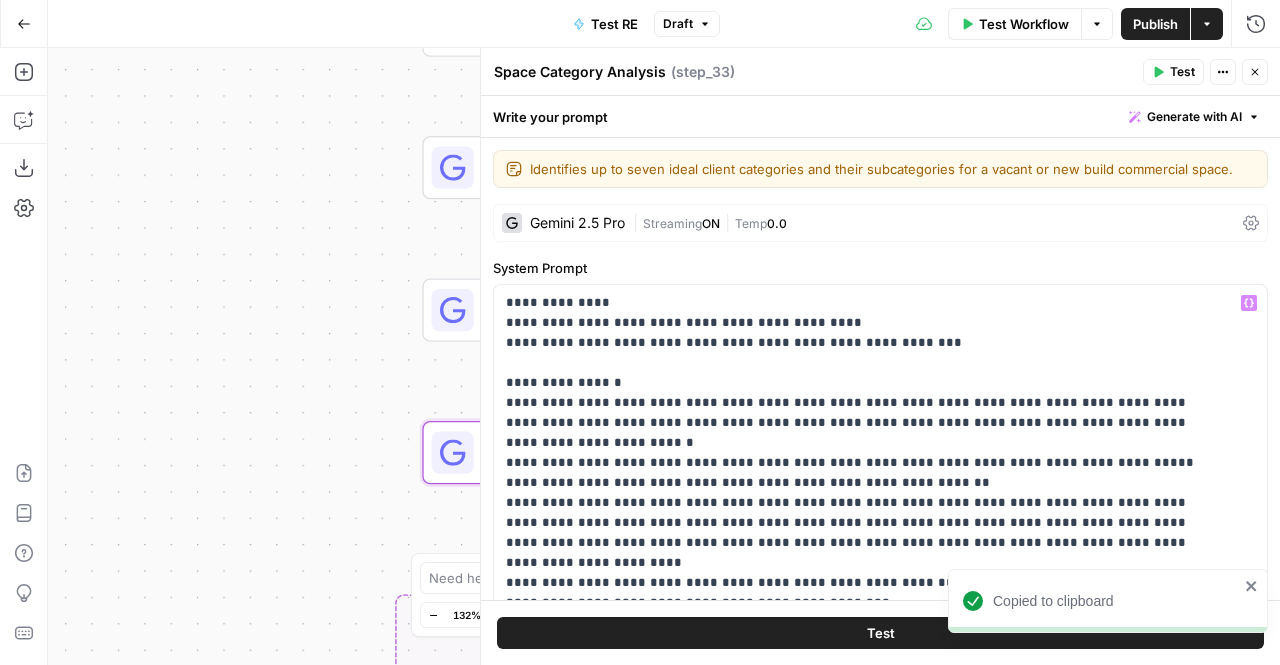 scroll, scrollTop: 93, scrollLeft: 0, axis: vertical 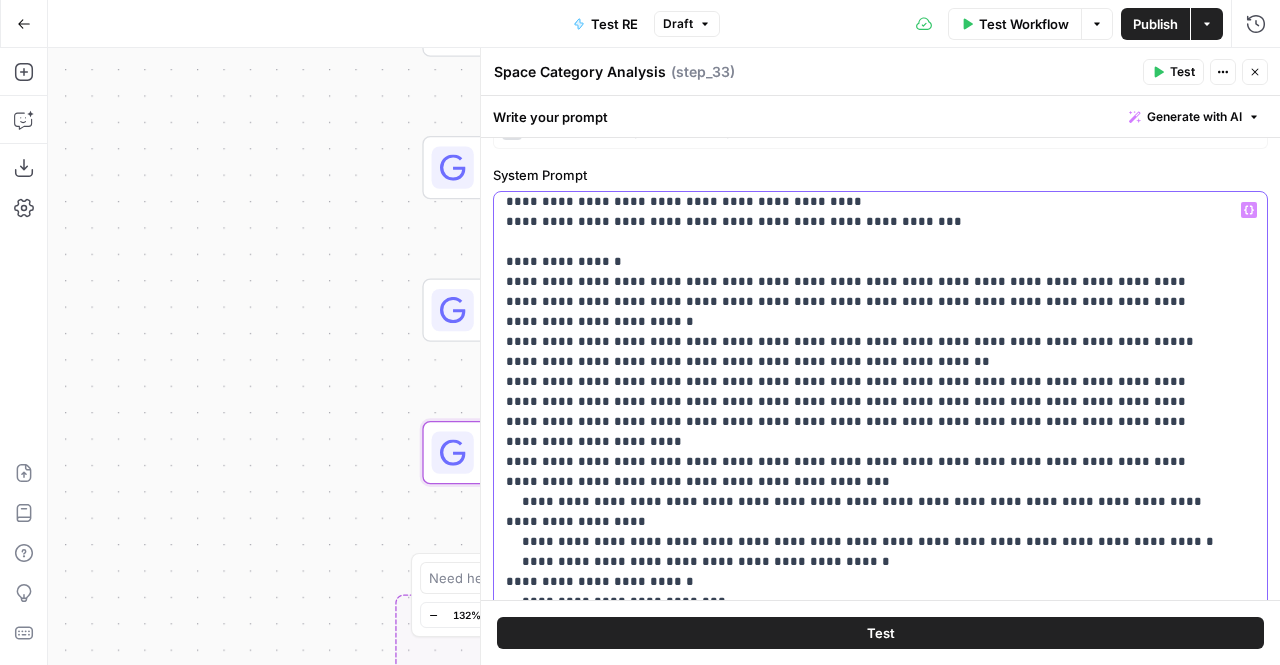 drag, startPoint x: 576, startPoint y: 361, endPoint x: 1042, endPoint y: 399, distance: 467.54678 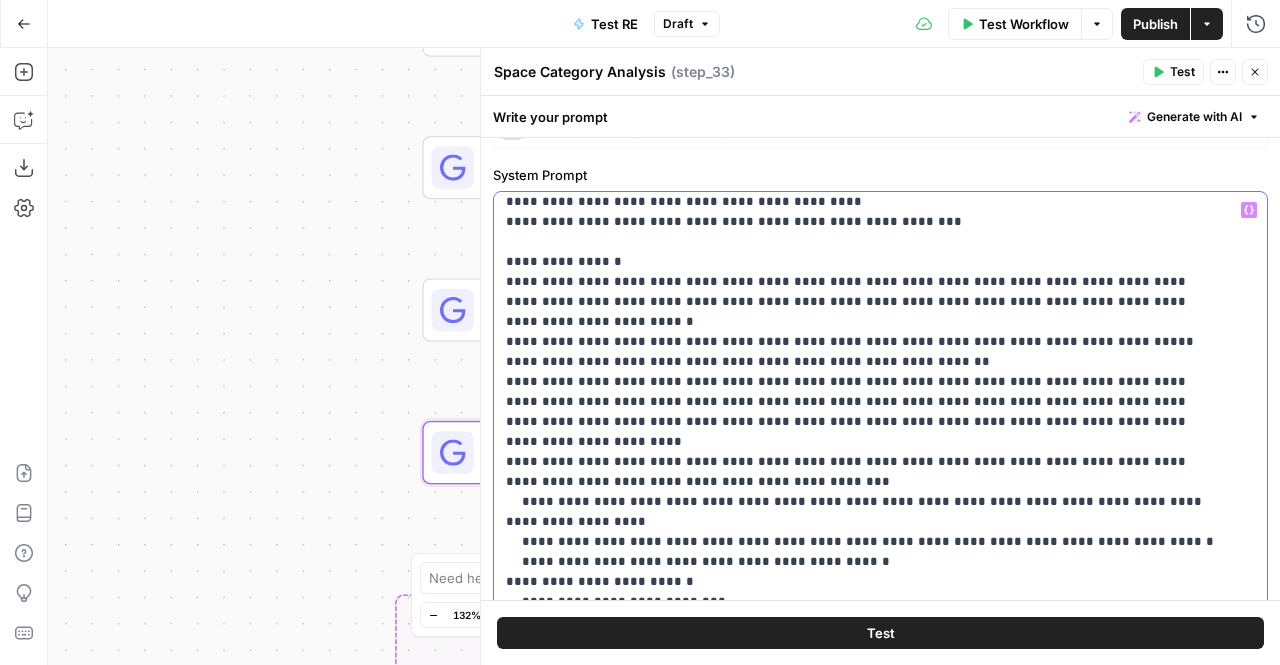 click on "**********" at bounding box center [865, 1942] 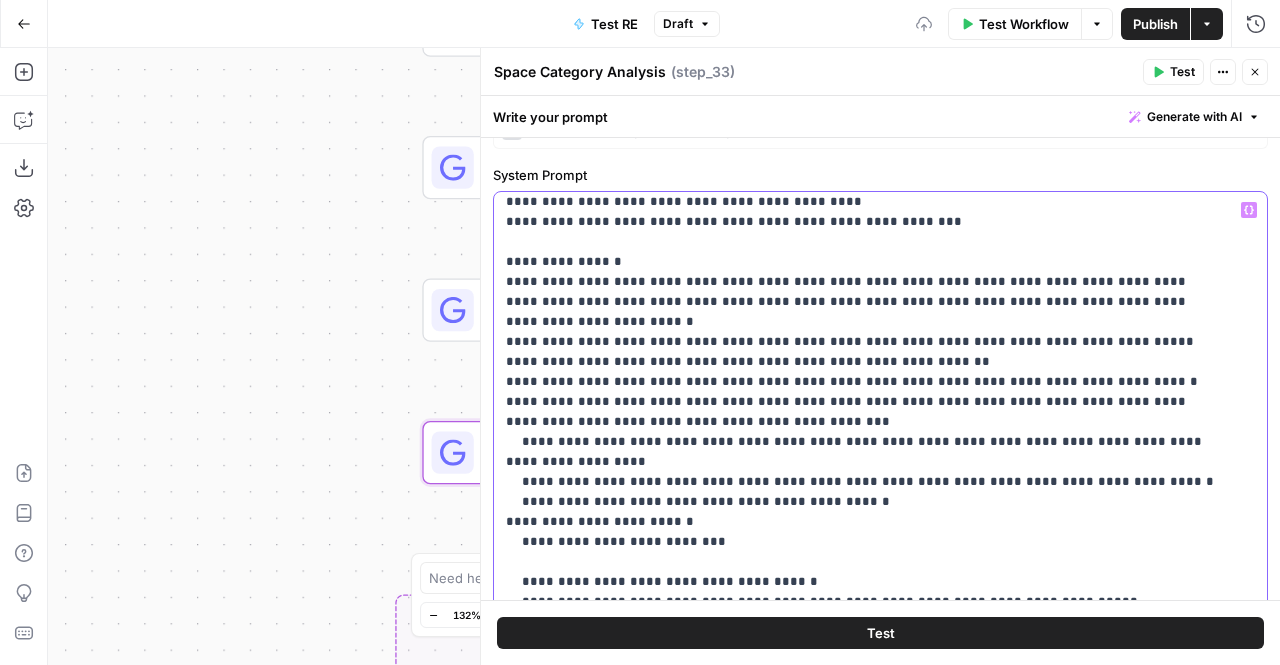 scroll, scrollTop: 87, scrollLeft: 0, axis: vertical 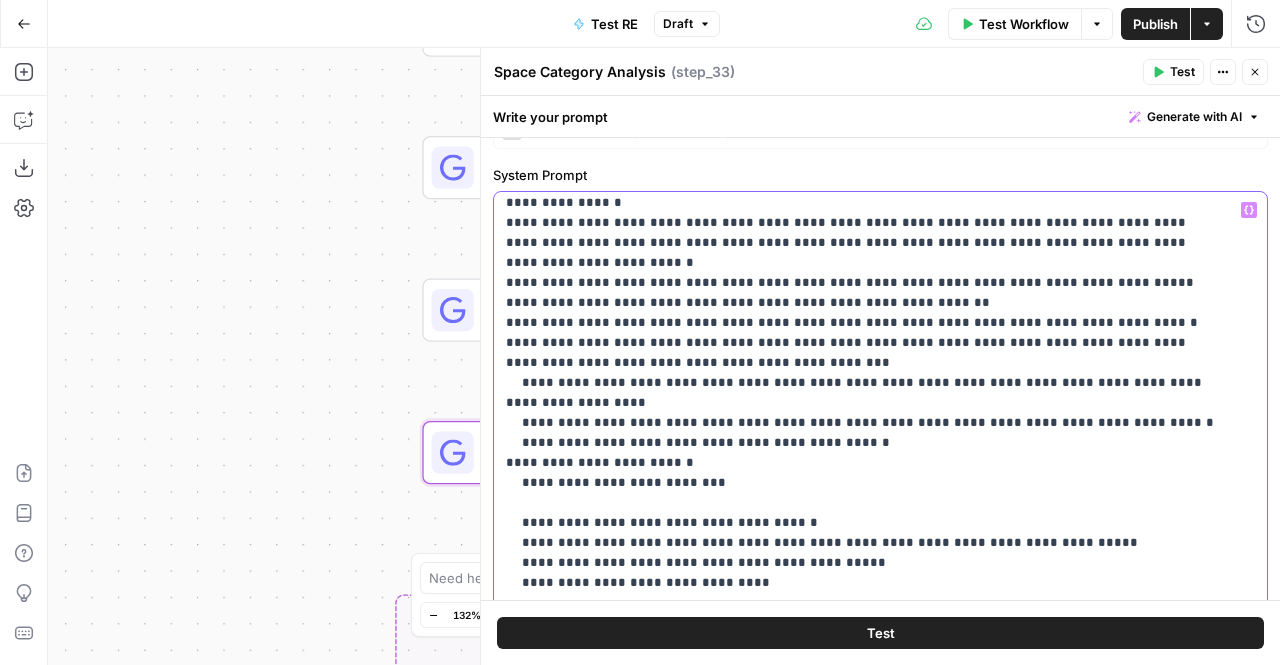 drag, startPoint x: 512, startPoint y: 377, endPoint x: 1158, endPoint y: 385, distance: 646.04956 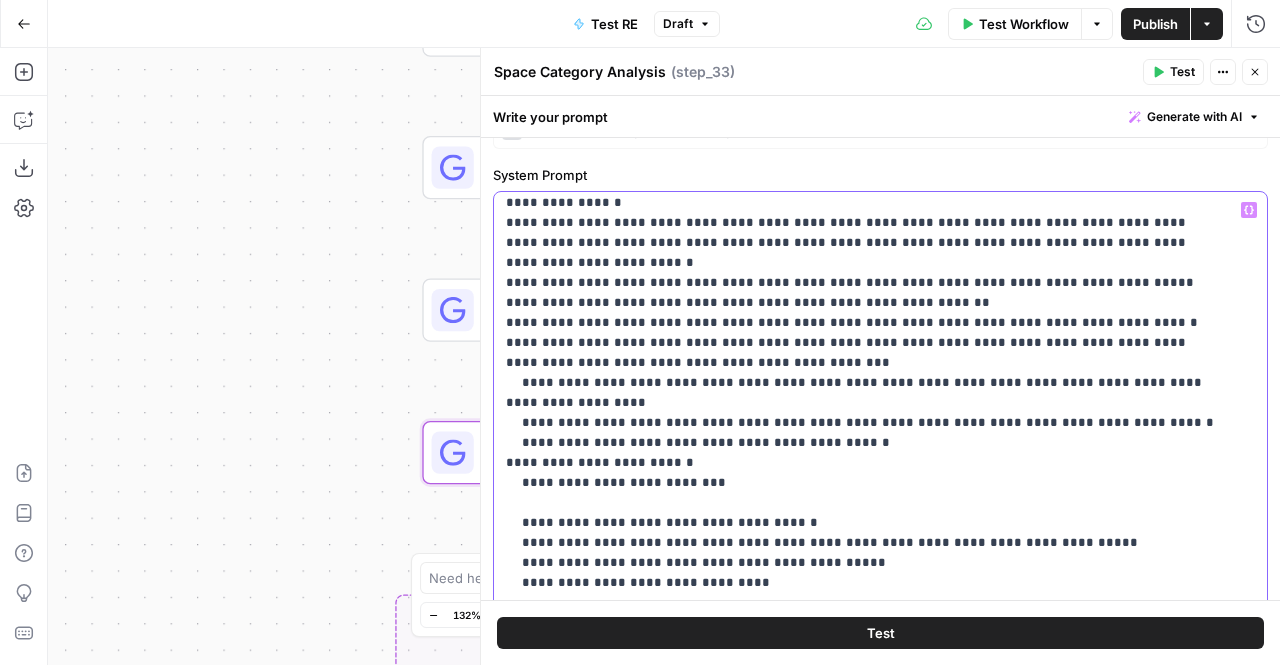click on "**********" at bounding box center [865, 1863] 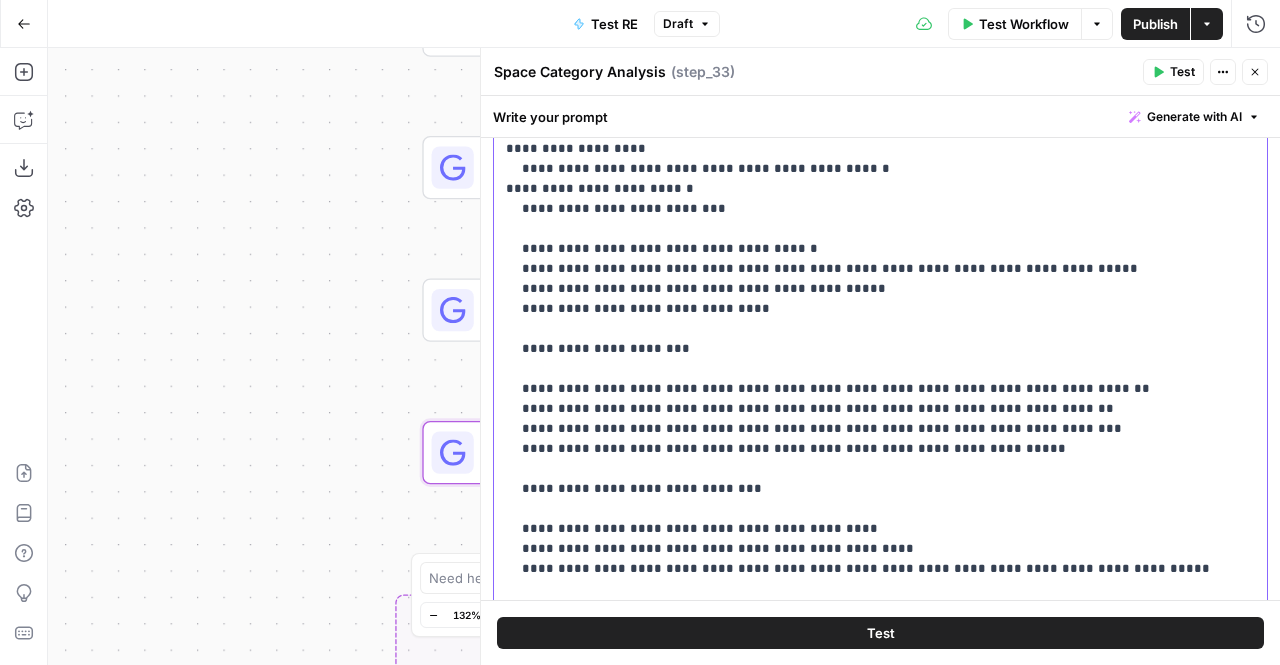 scroll, scrollTop: 497, scrollLeft: 0, axis: vertical 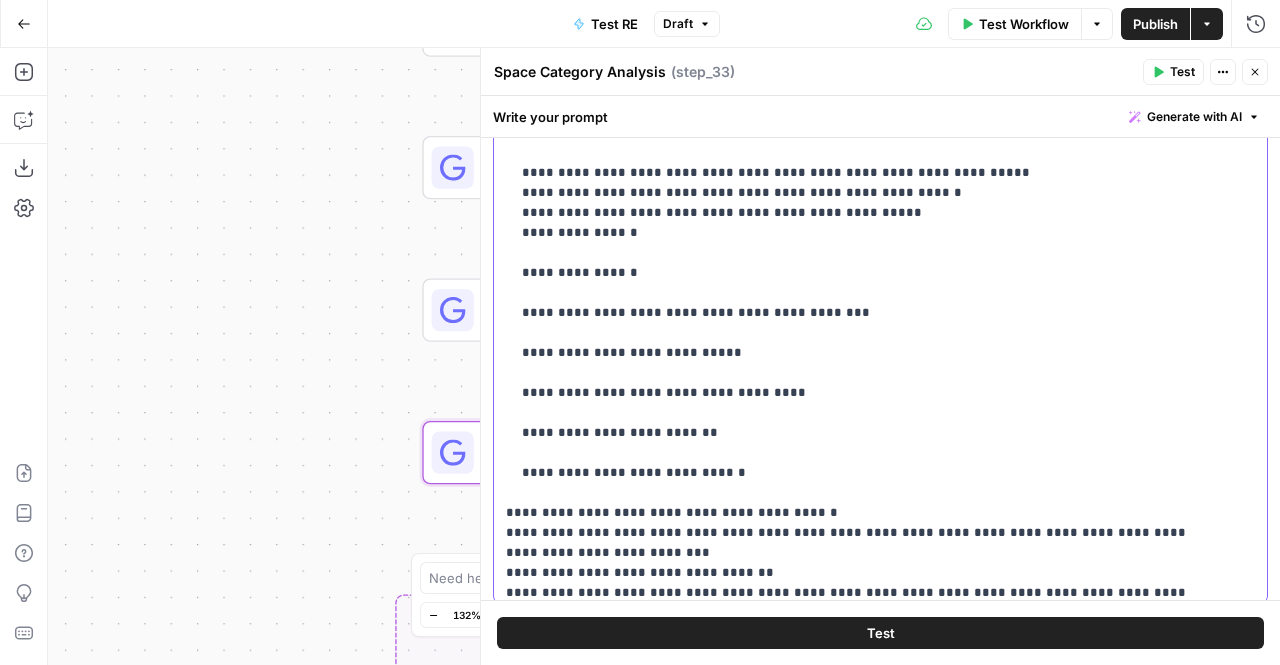 drag, startPoint x: 505, startPoint y: 403, endPoint x: 821, endPoint y: 421, distance: 316.51224 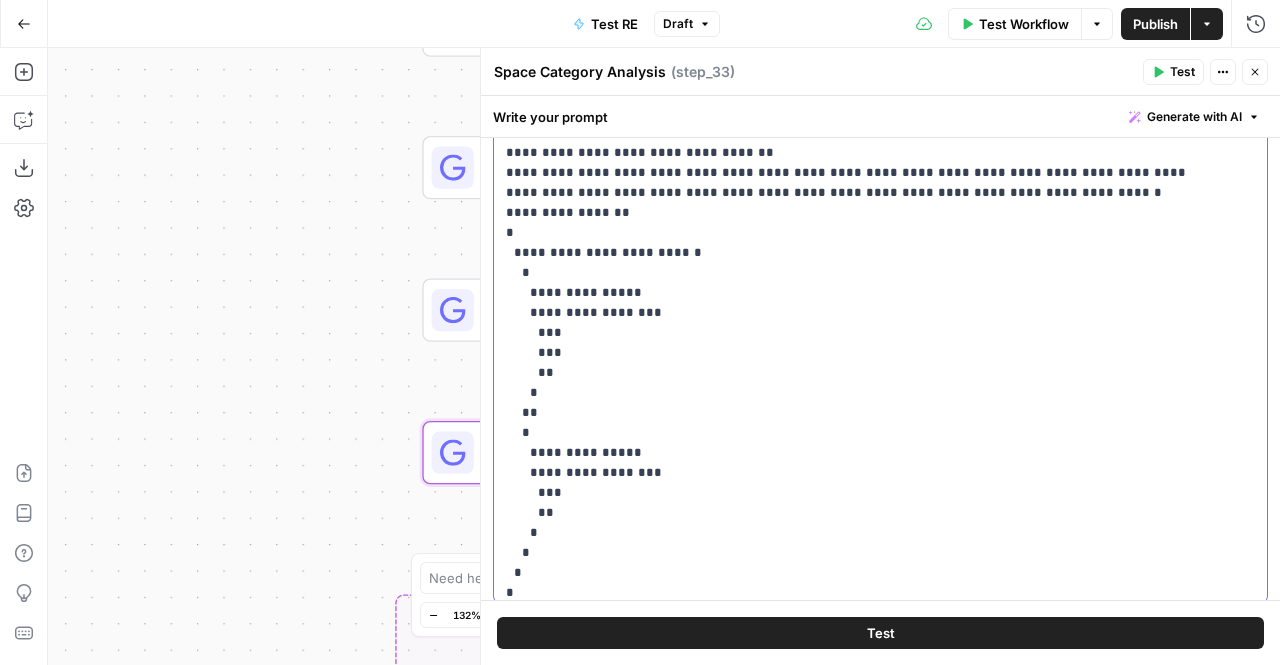 scroll, scrollTop: 430, scrollLeft: 0, axis: vertical 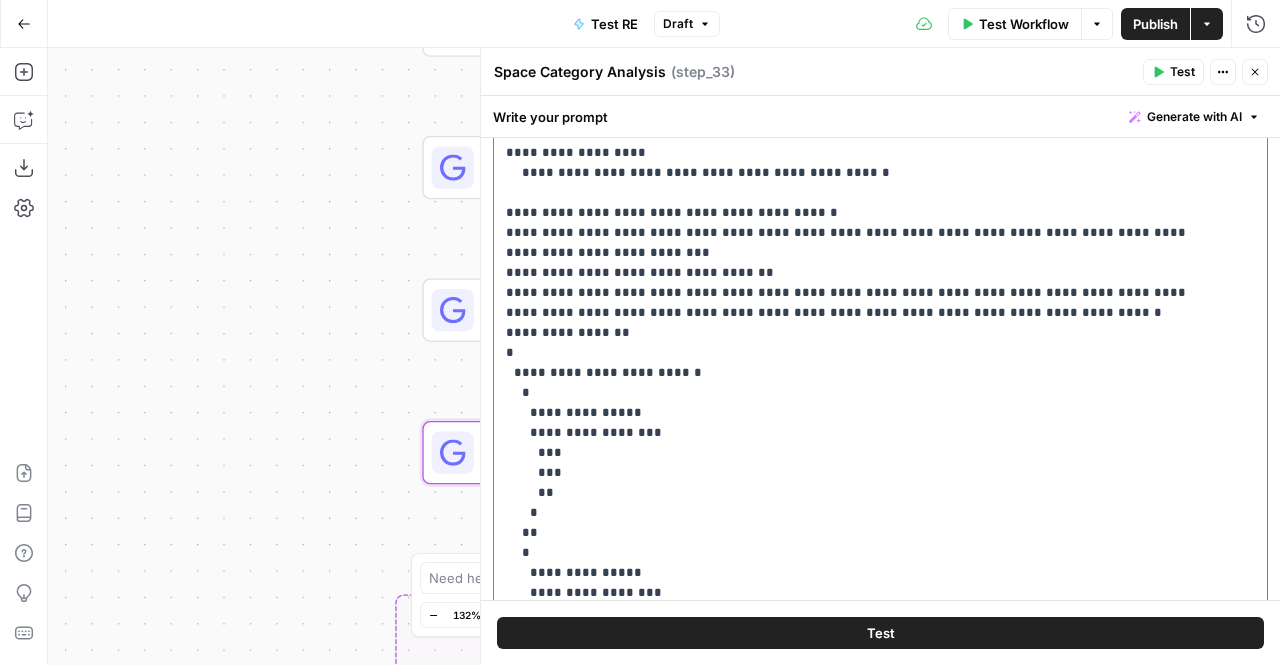 click on "**********" at bounding box center [865, 273] 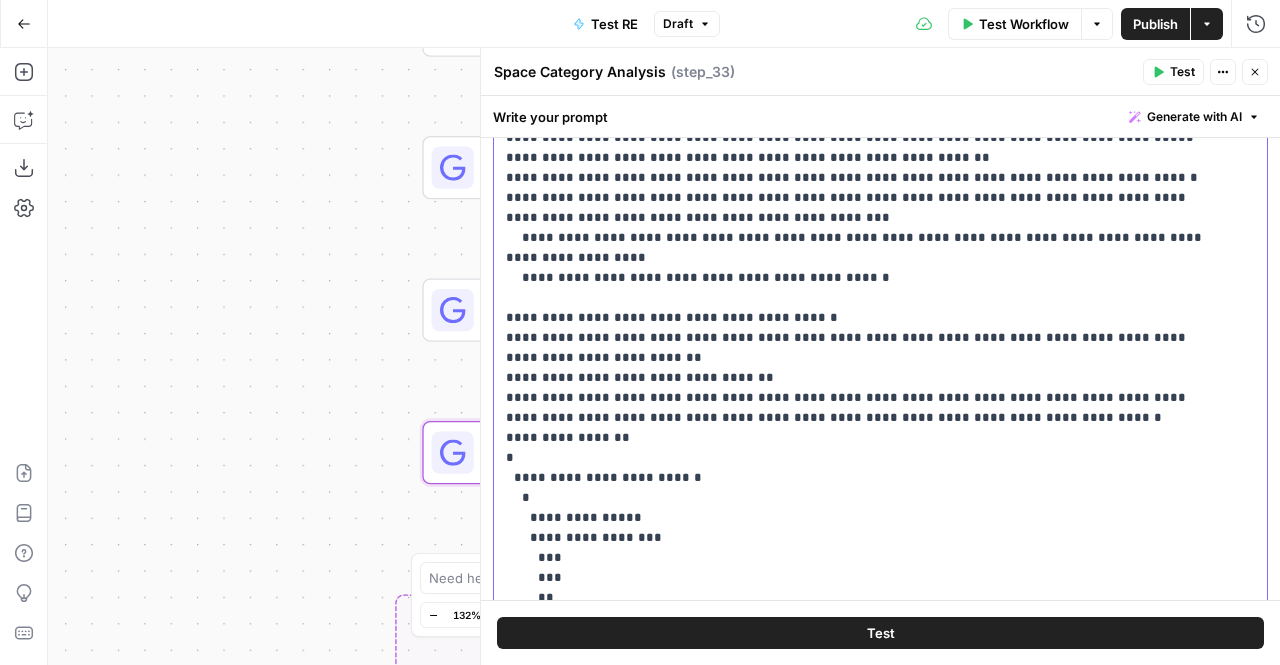 scroll, scrollTop: 326, scrollLeft: 0, axis: vertical 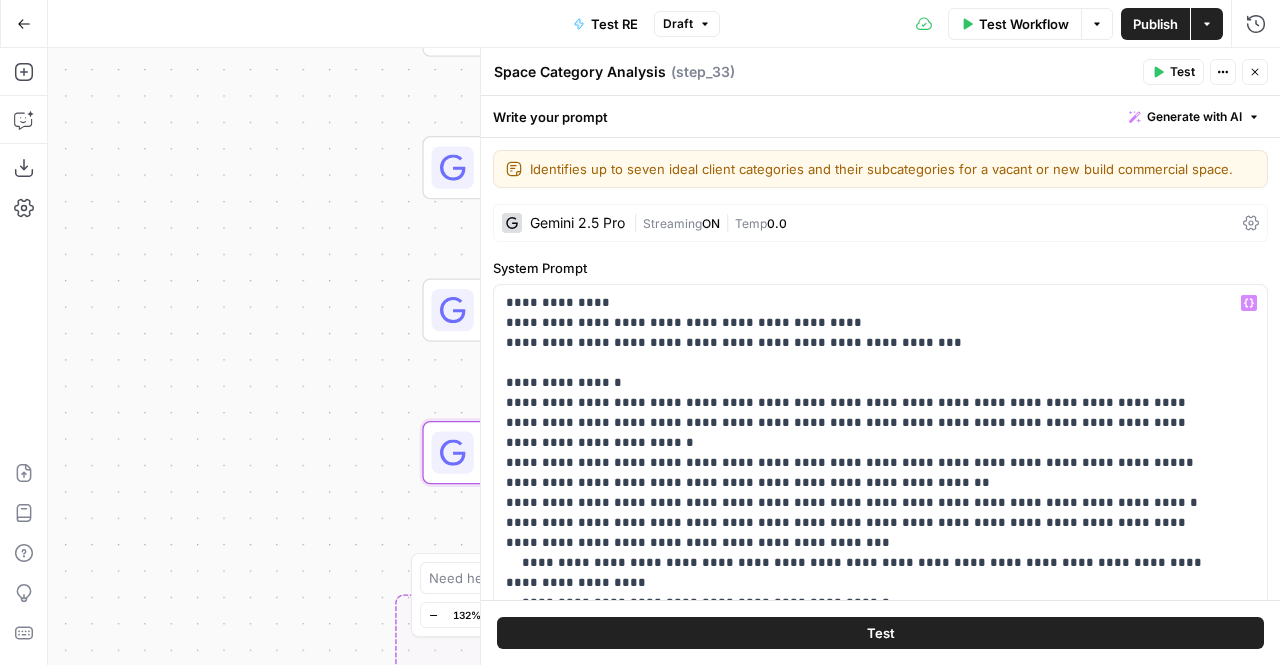 click on "Test" at bounding box center [1173, 72] 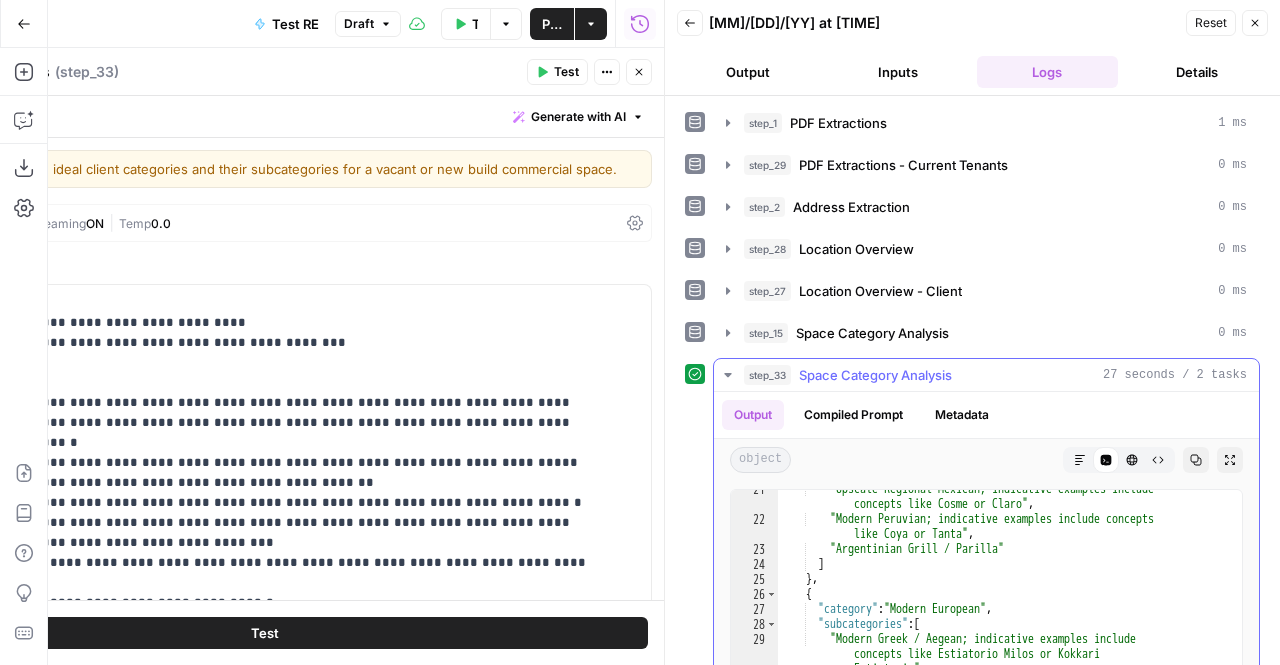 scroll, scrollTop: 416, scrollLeft: 0, axis: vertical 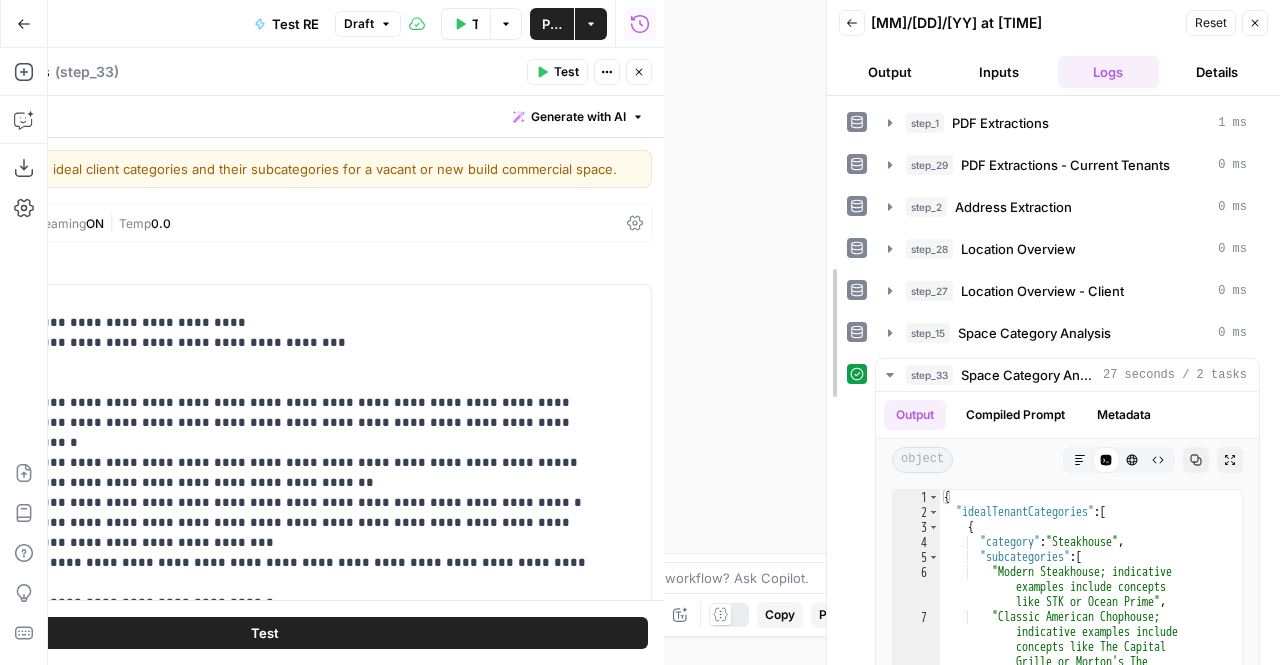 drag, startPoint x: 662, startPoint y: 160, endPoint x: 824, endPoint y: 180, distance: 163.2299 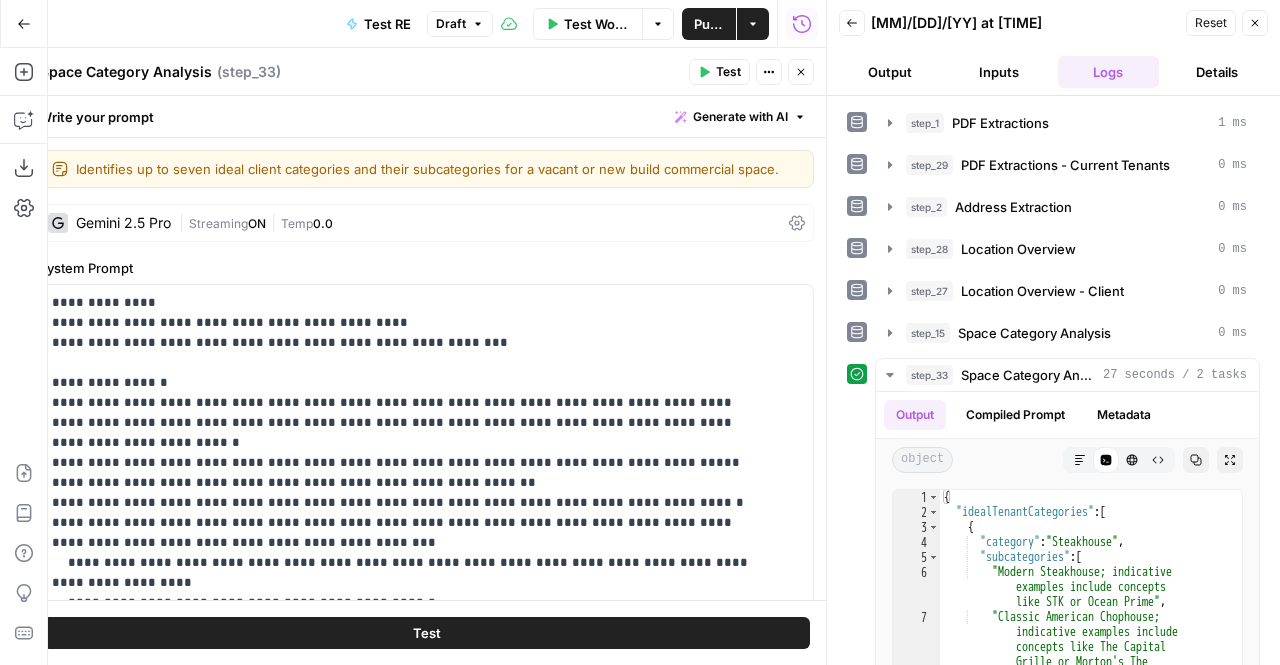scroll, scrollTop: 21, scrollLeft: 0, axis: vertical 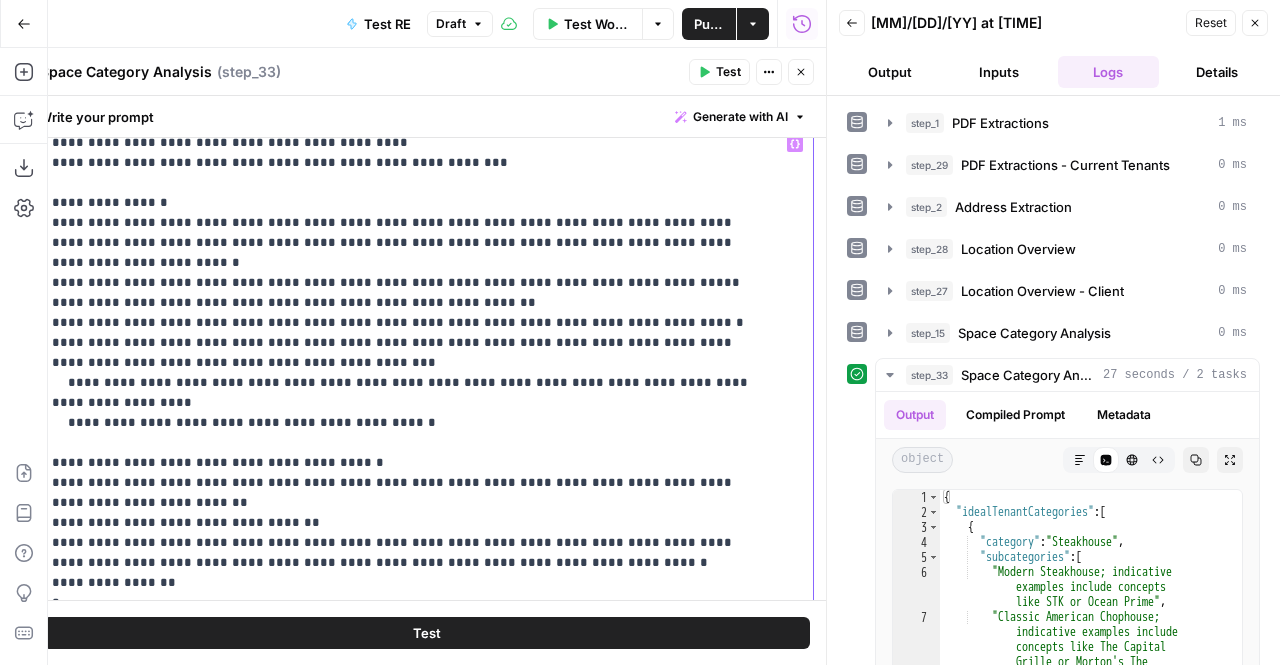click on "**********" at bounding box center [411, 523] 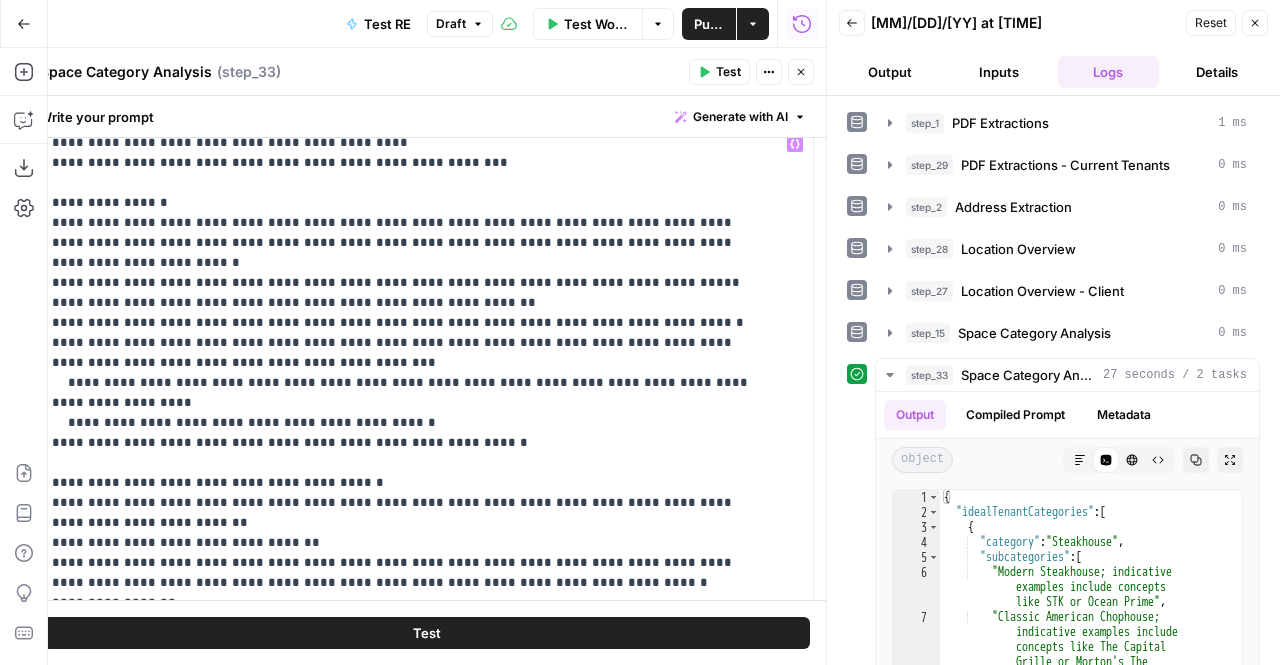 click on "Test" at bounding box center [426, 633] 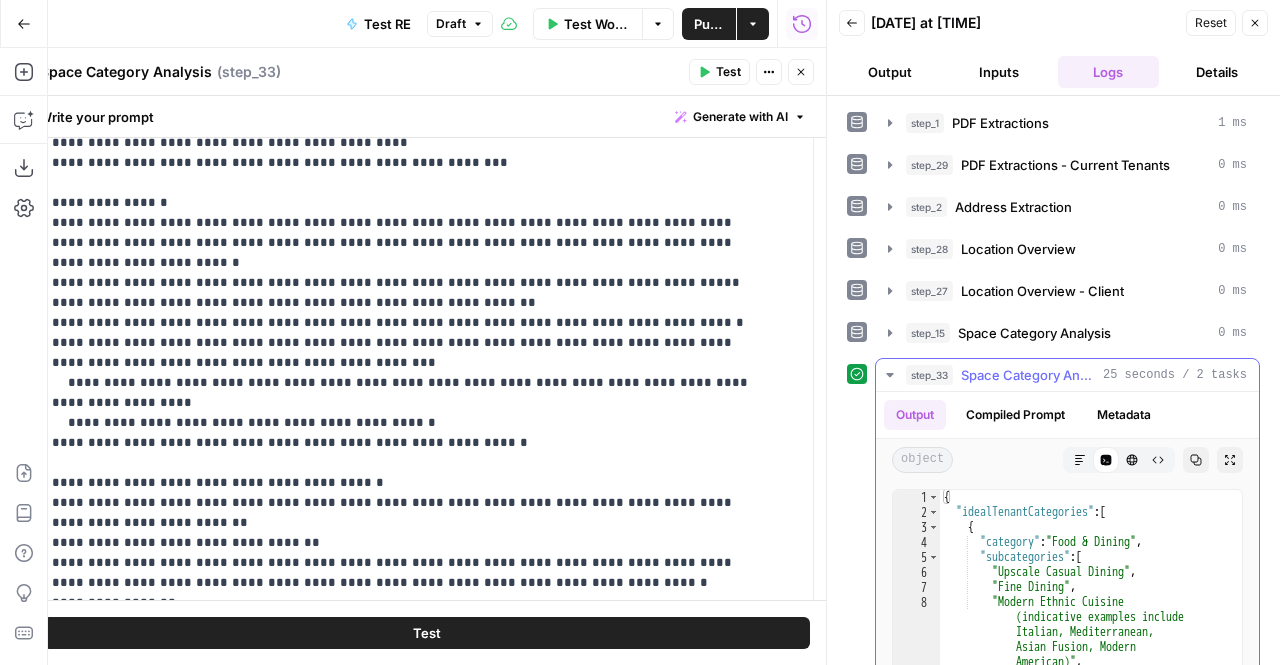scroll, scrollTop: 175, scrollLeft: 0, axis: vertical 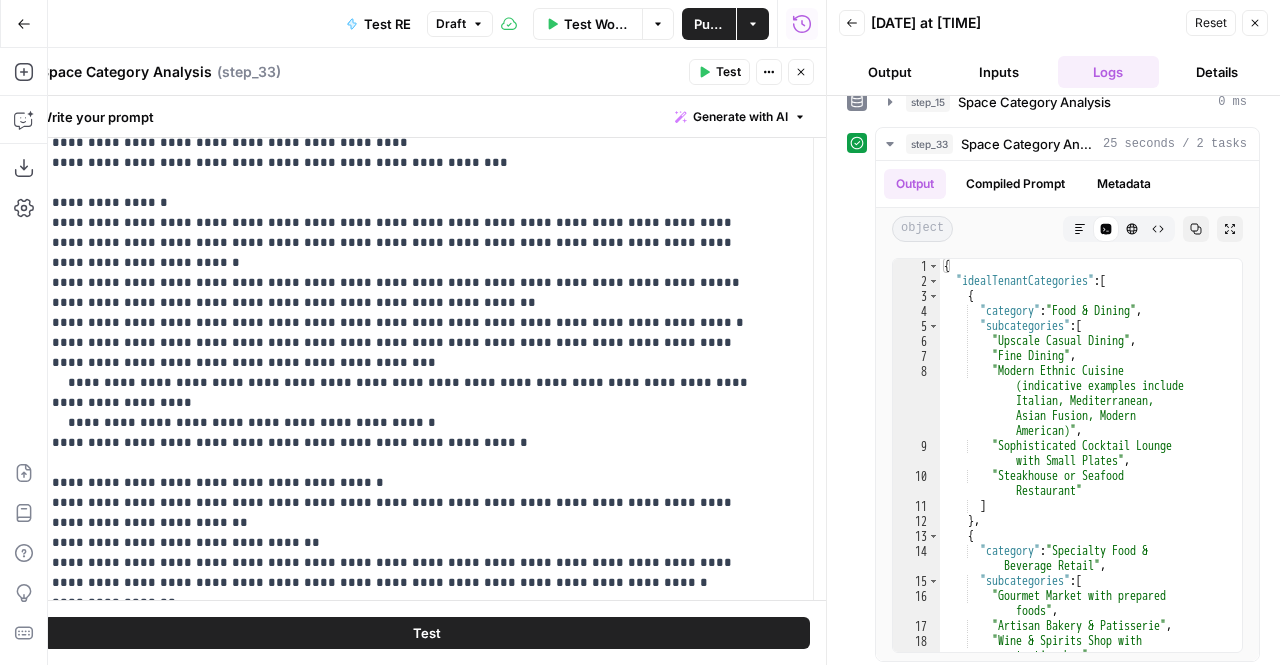 click on "Close" at bounding box center [801, 72] 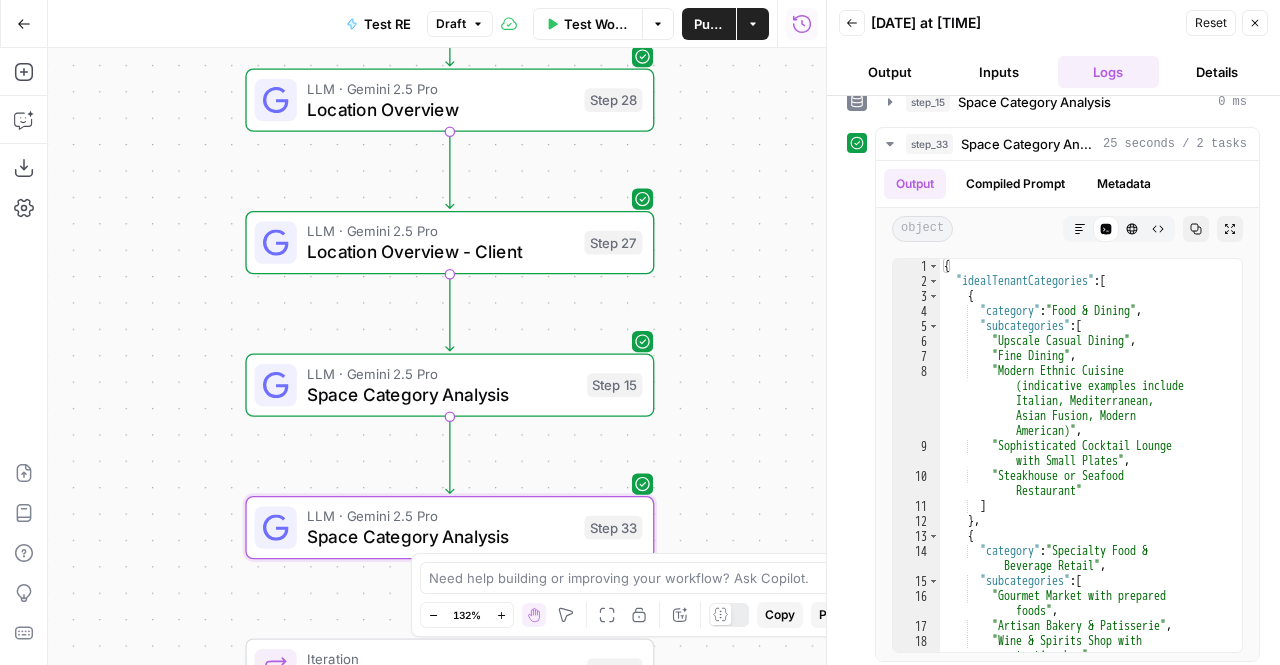 drag, startPoint x: 264, startPoint y: 278, endPoint x: 88, endPoint y: 353, distance: 191.31387 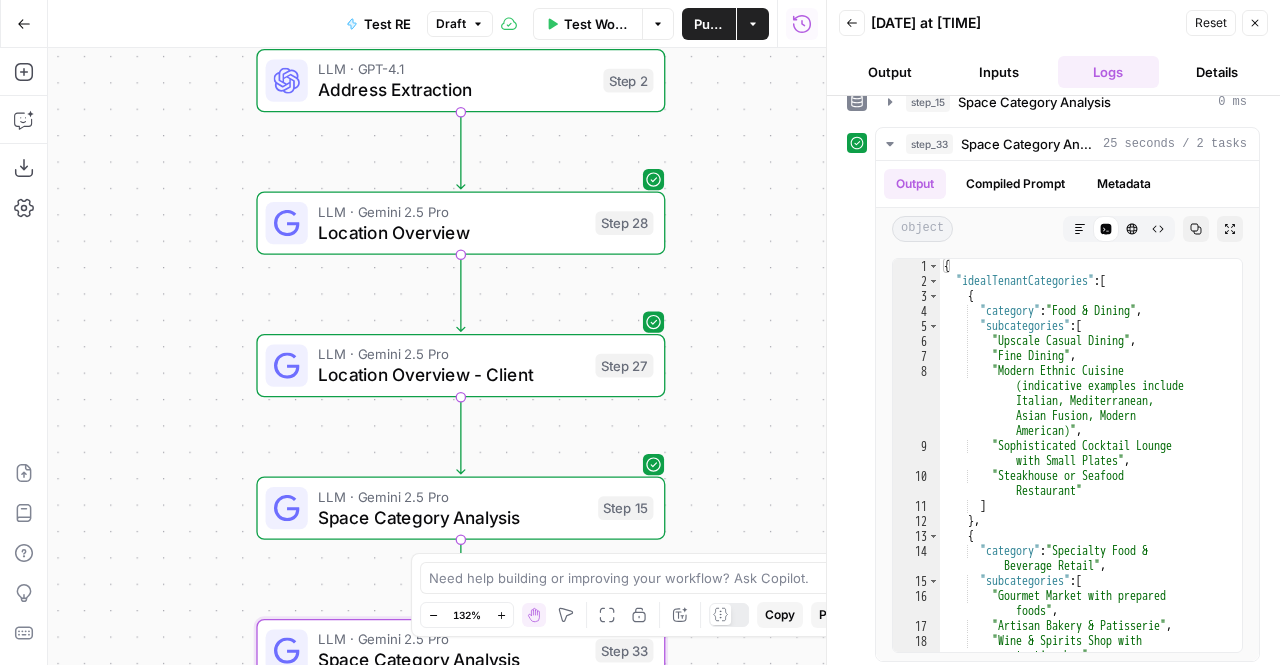 drag, startPoint x: 702, startPoint y: 256, endPoint x: 712, endPoint y: 379, distance: 123.40584 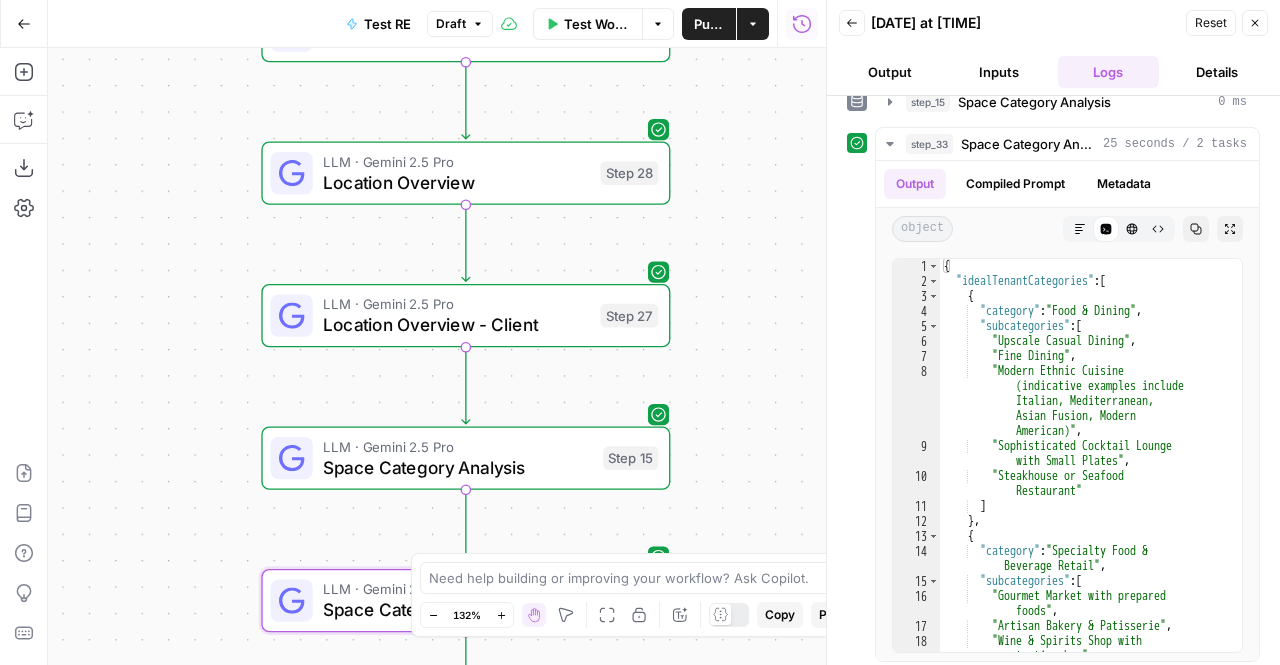 drag, startPoint x: 710, startPoint y: 427, endPoint x: 718, endPoint y: 331, distance: 96.332756 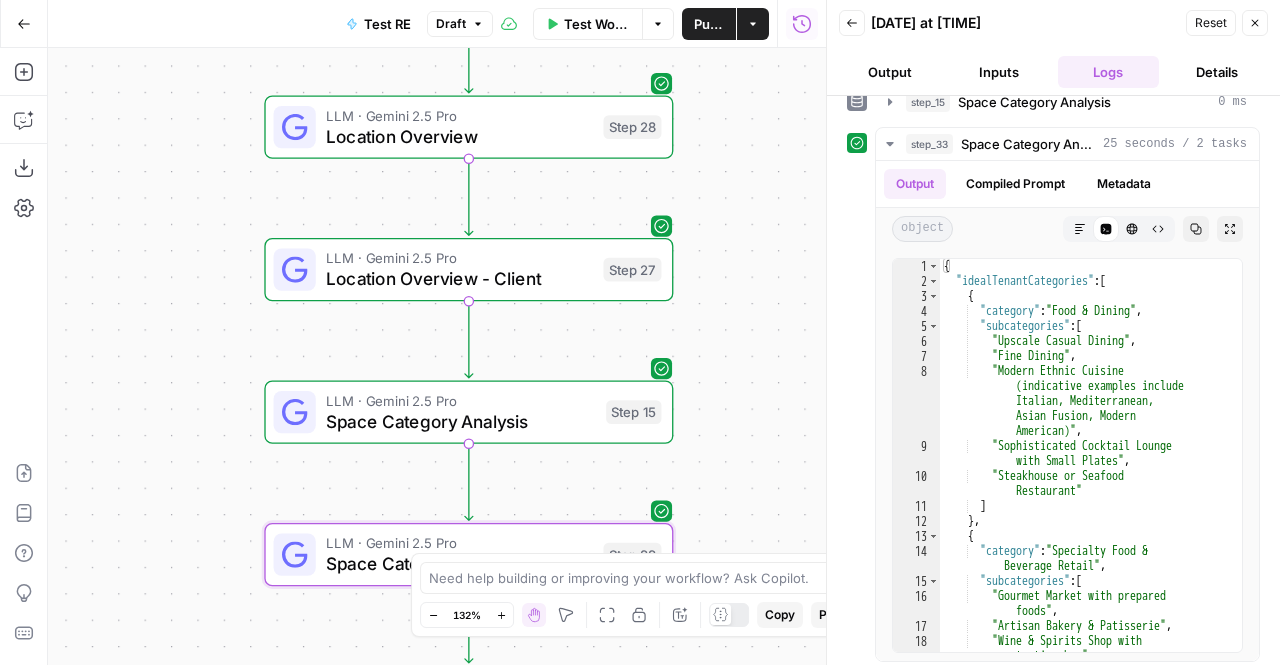 click on "Details" at bounding box center [1217, 72] 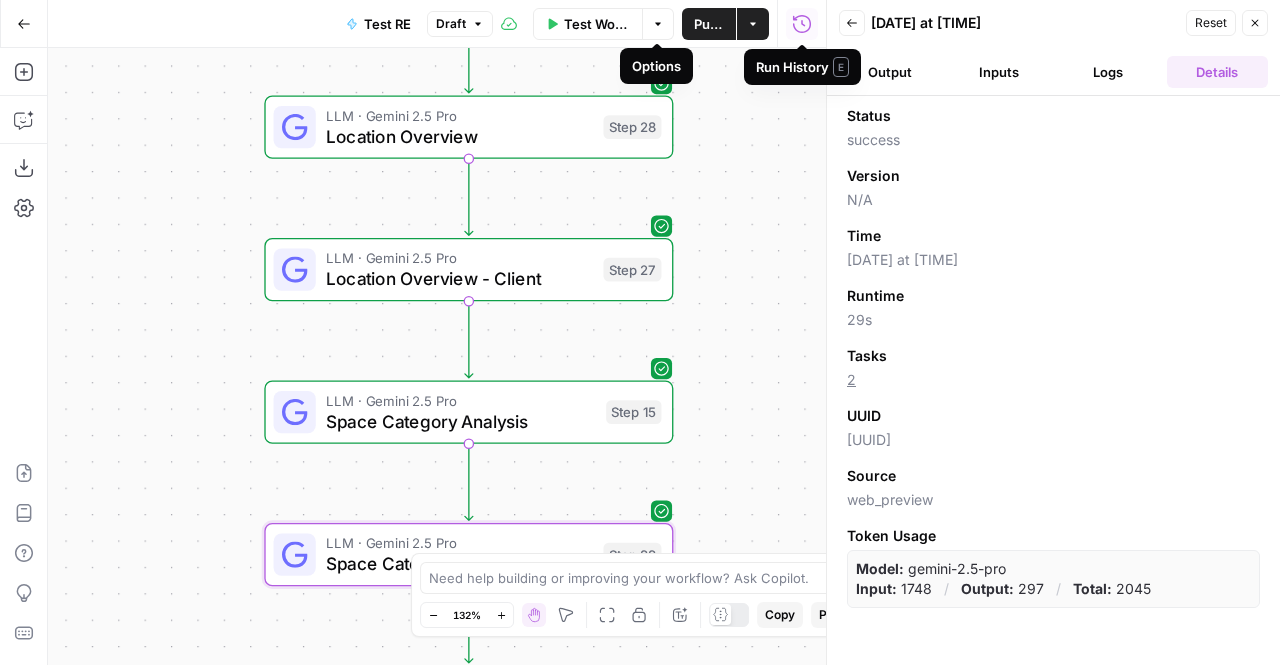 click on "Test Workflow" at bounding box center (597, 24) 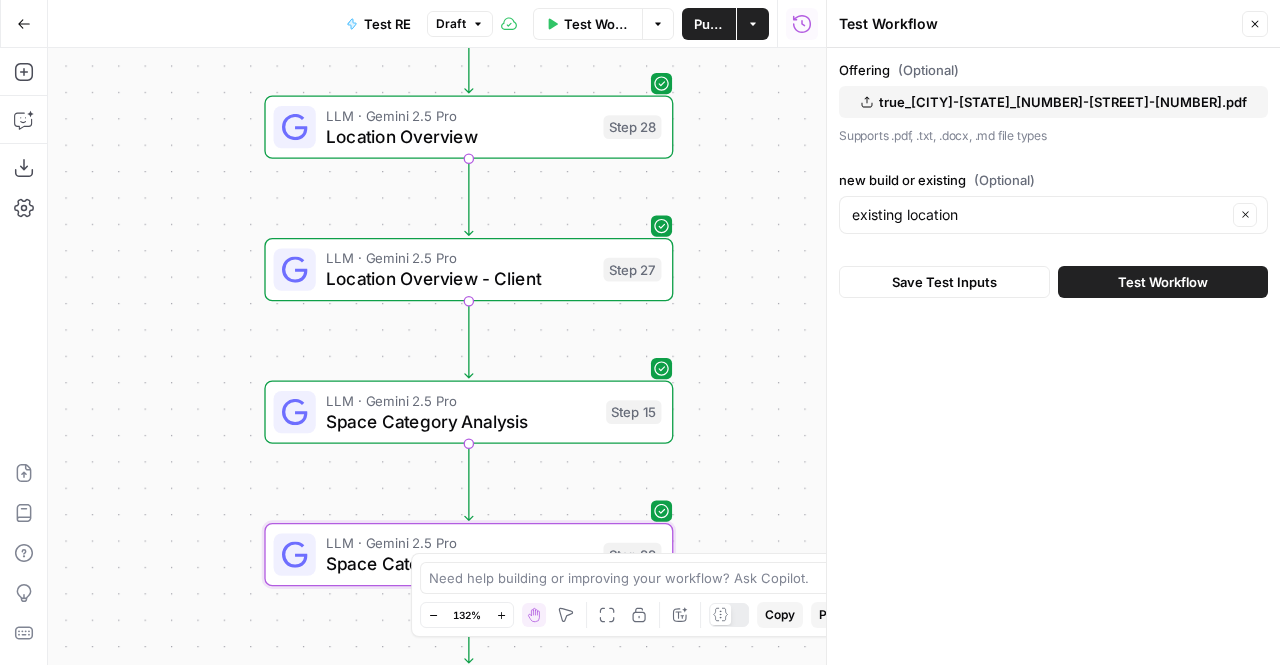 click on "true_[CITY]-[STATE]_[NUMBER]-[STREET]-[NUMBER].pdf" at bounding box center (1063, 102) 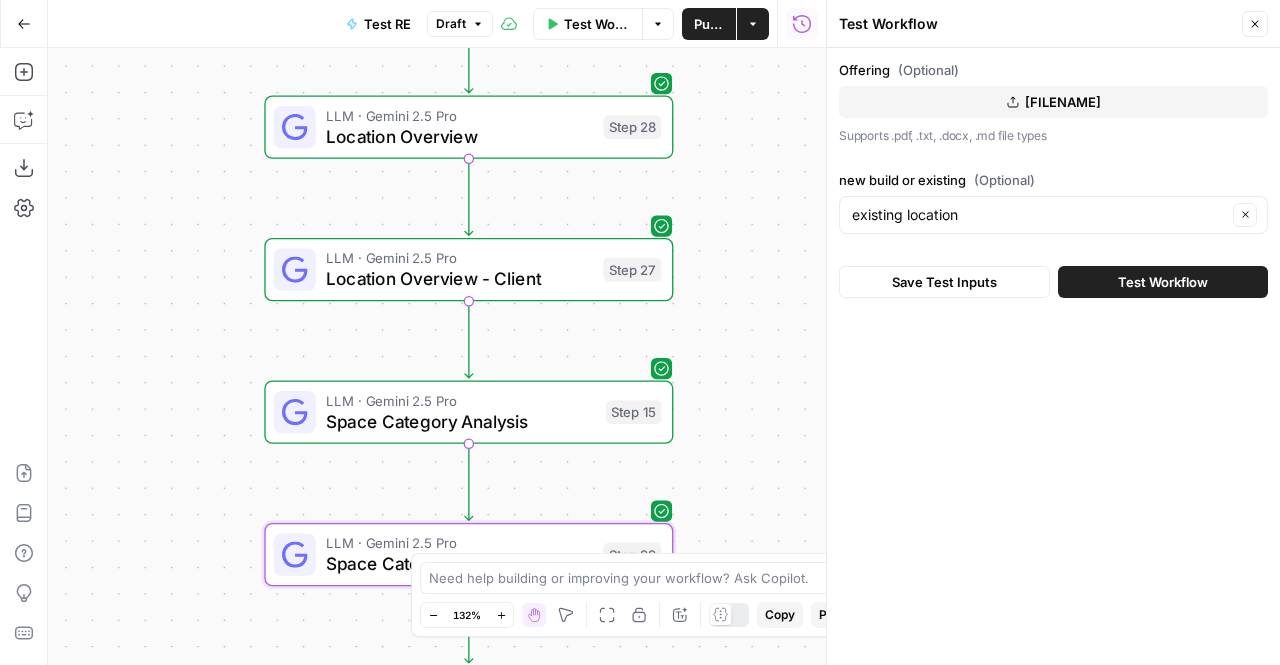click on "Test Workflow" at bounding box center [1163, 282] 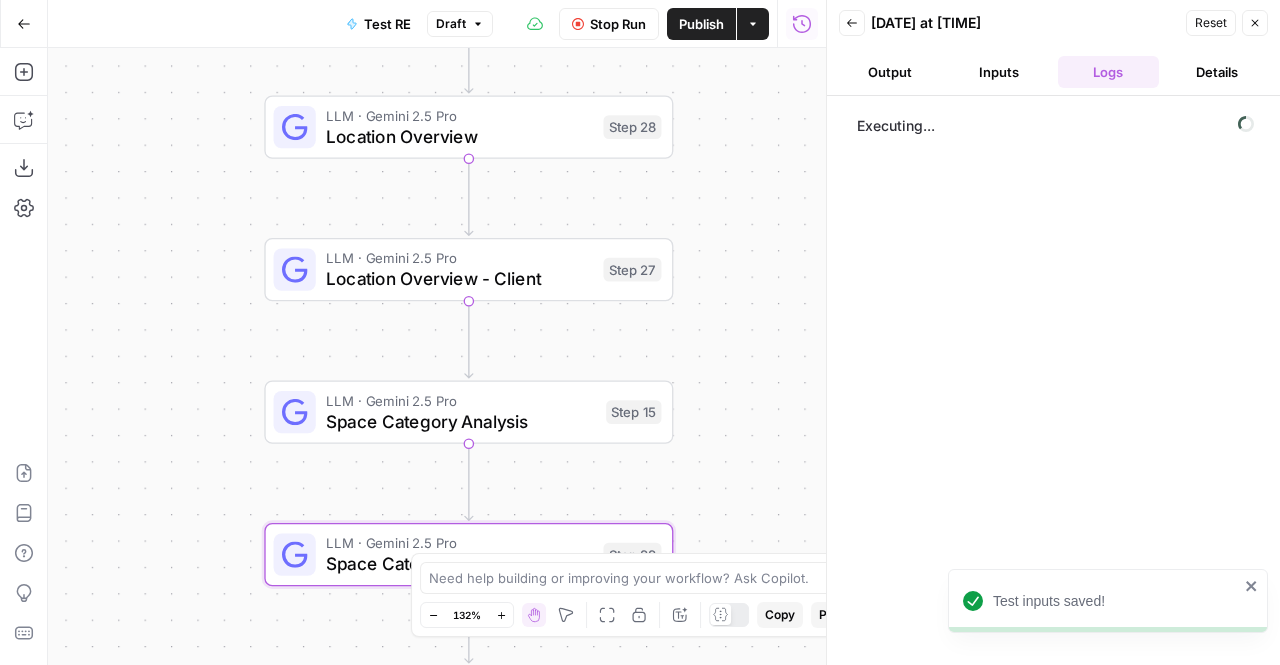 click on "Stop Run" at bounding box center [618, 24] 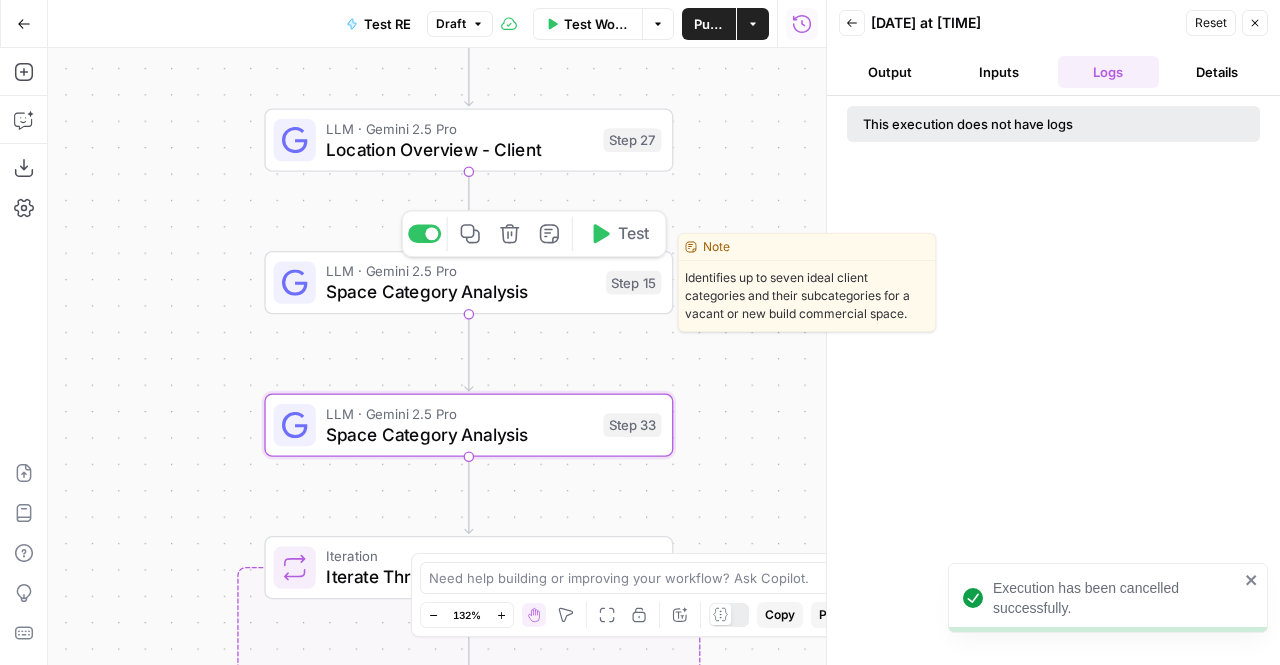 click at bounding box center [431, 233] 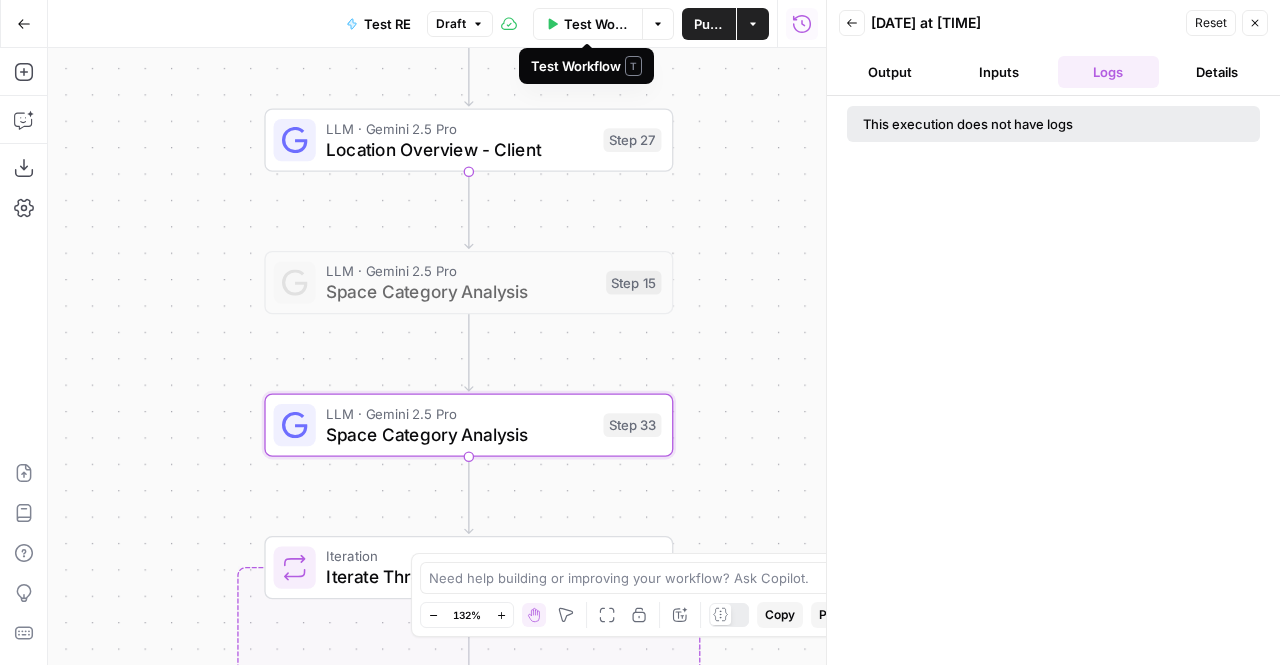 click on "Test Workflow" at bounding box center (597, 24) 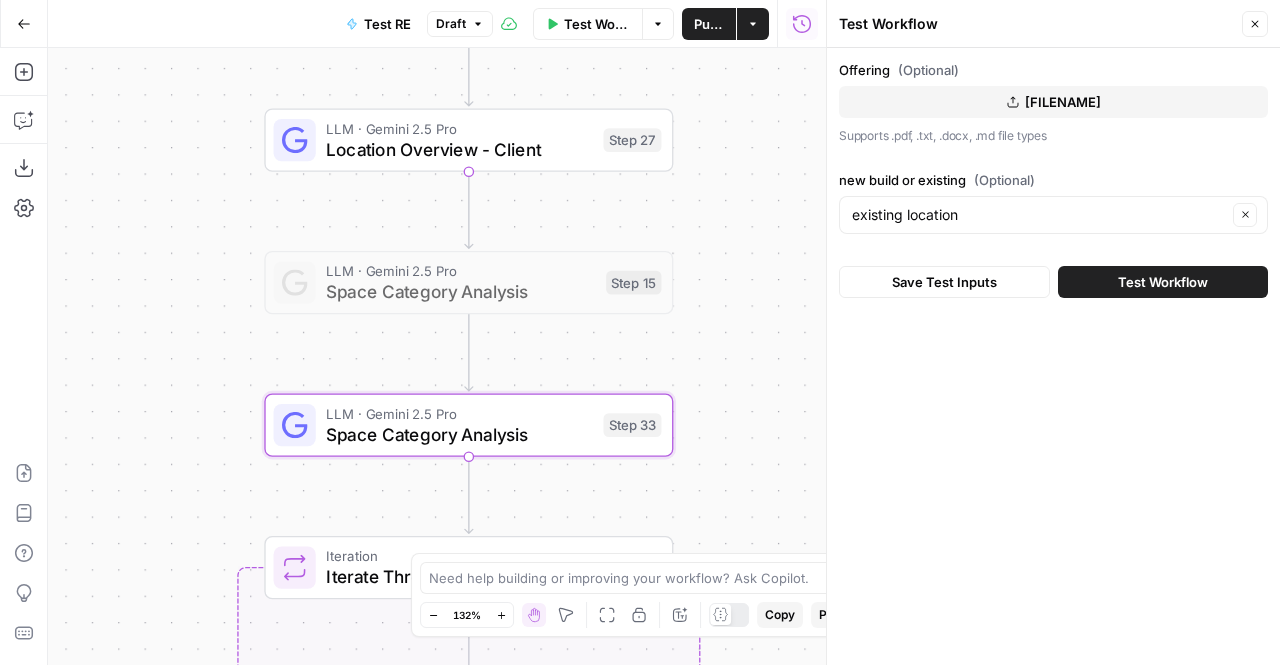 click on "Test Workflow" at bounding box center [1163, 282] 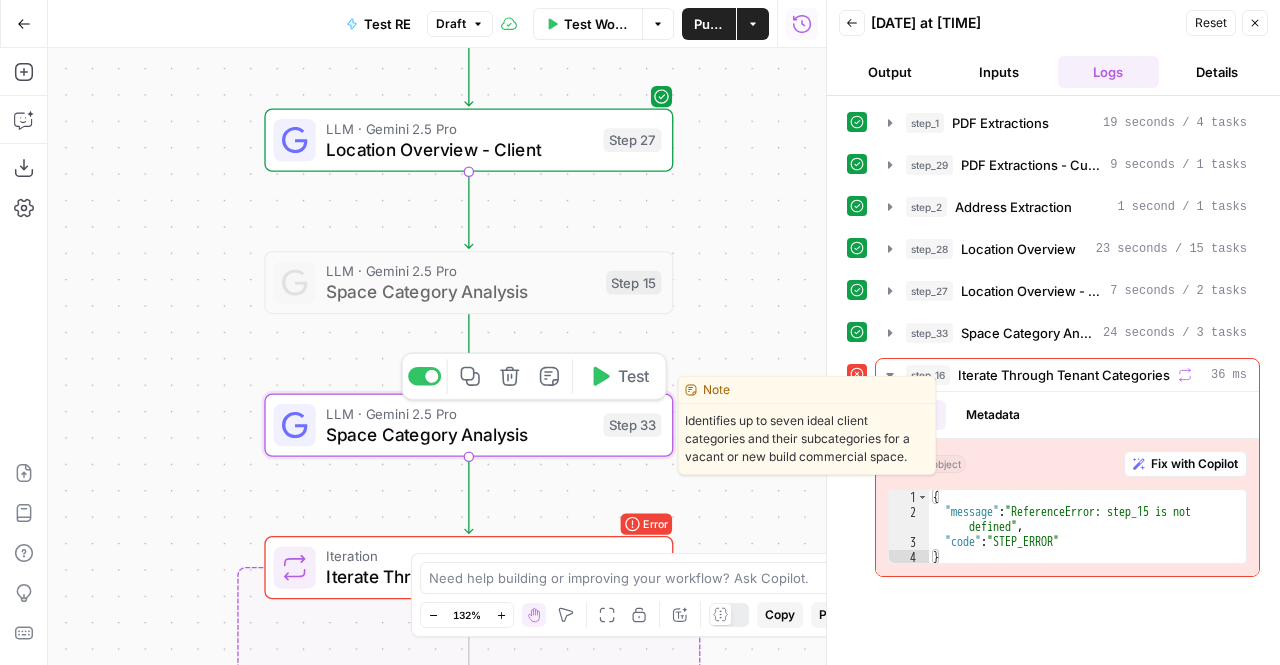 click on "Space Category Analysis" at bounding box center (459, 434) 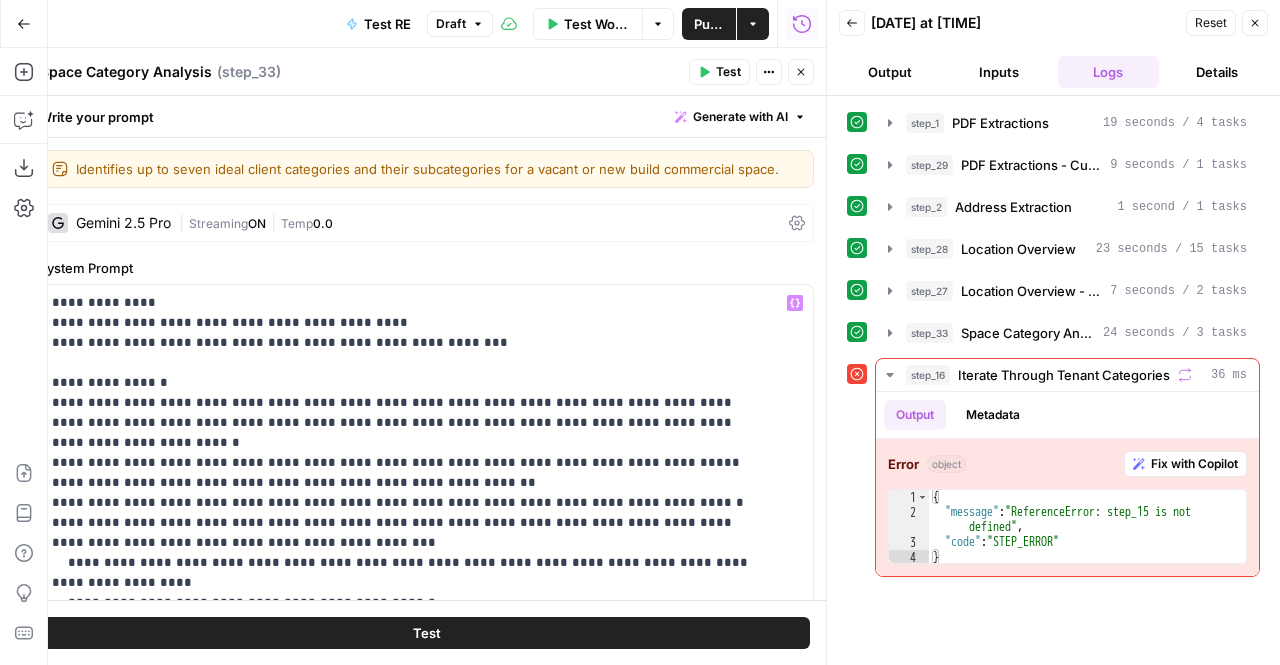 scroll, scrollTop: 41, scrollLeft: 0, axis: vertical 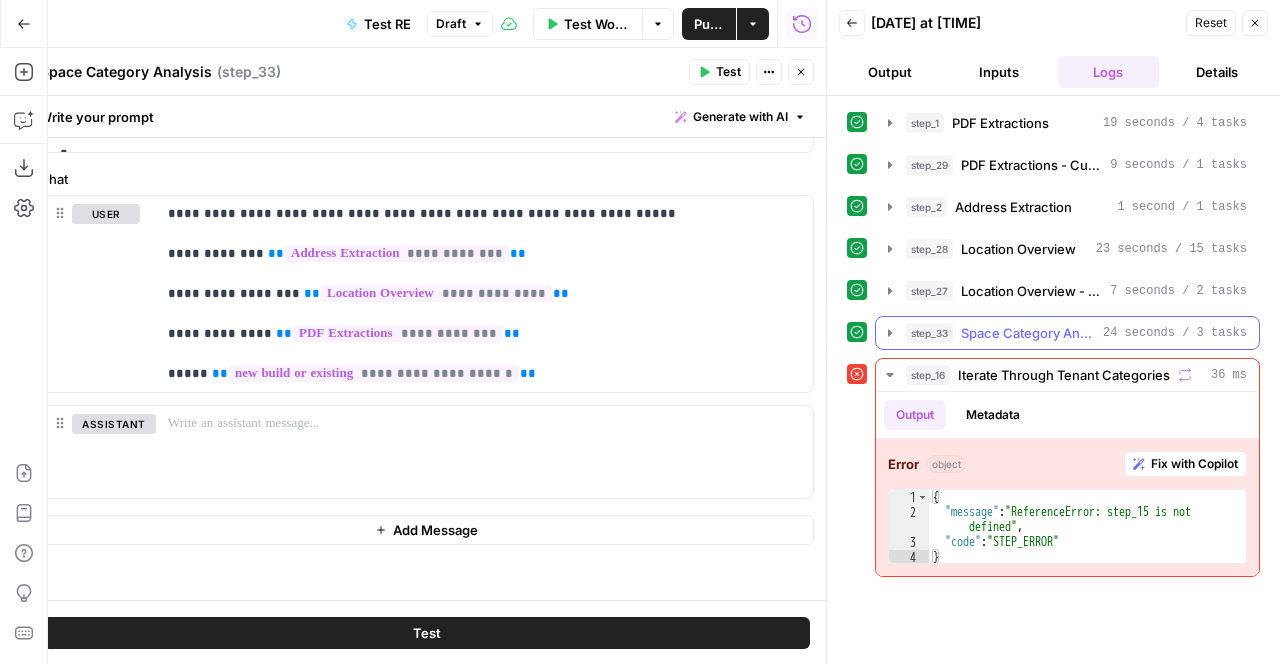 click on "Space Category Analysis" at bounding box center [1028, 333] 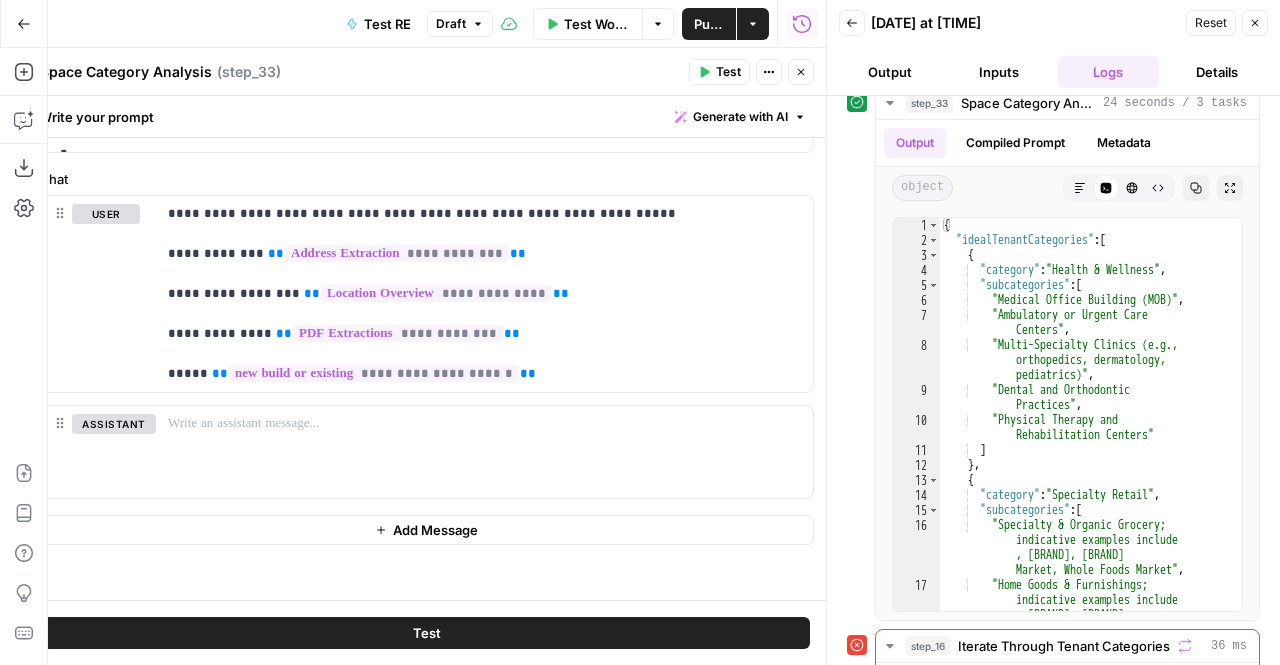 scroll, scrollTop: 230, scrollLeft: 0, axis: vertical 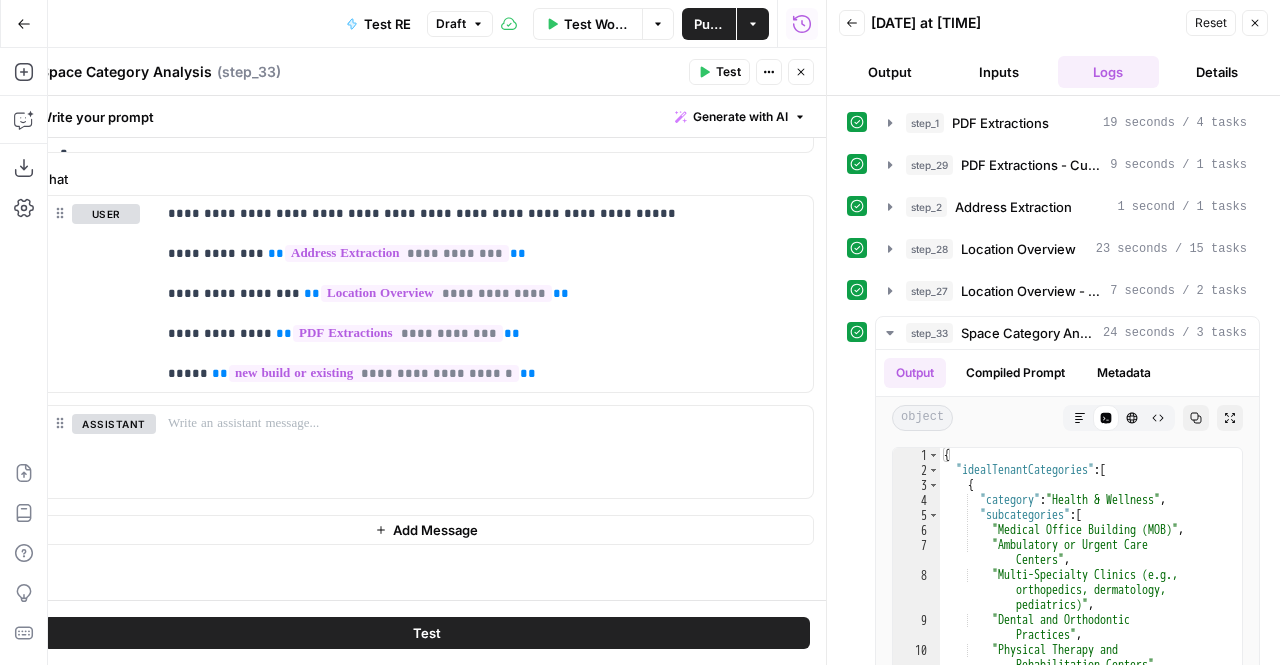 click 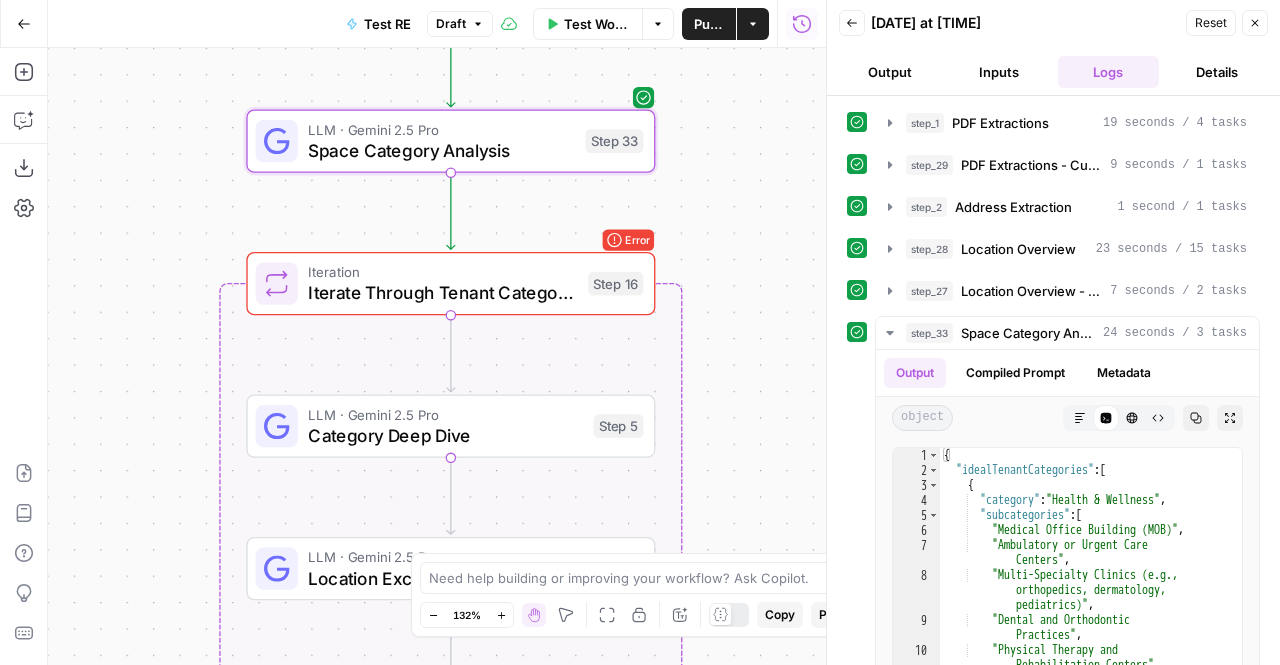 drag, startPoint x: 728, startPoint y: 493, endPoint x: 710, endPoint y: 209, distance: 284.56985 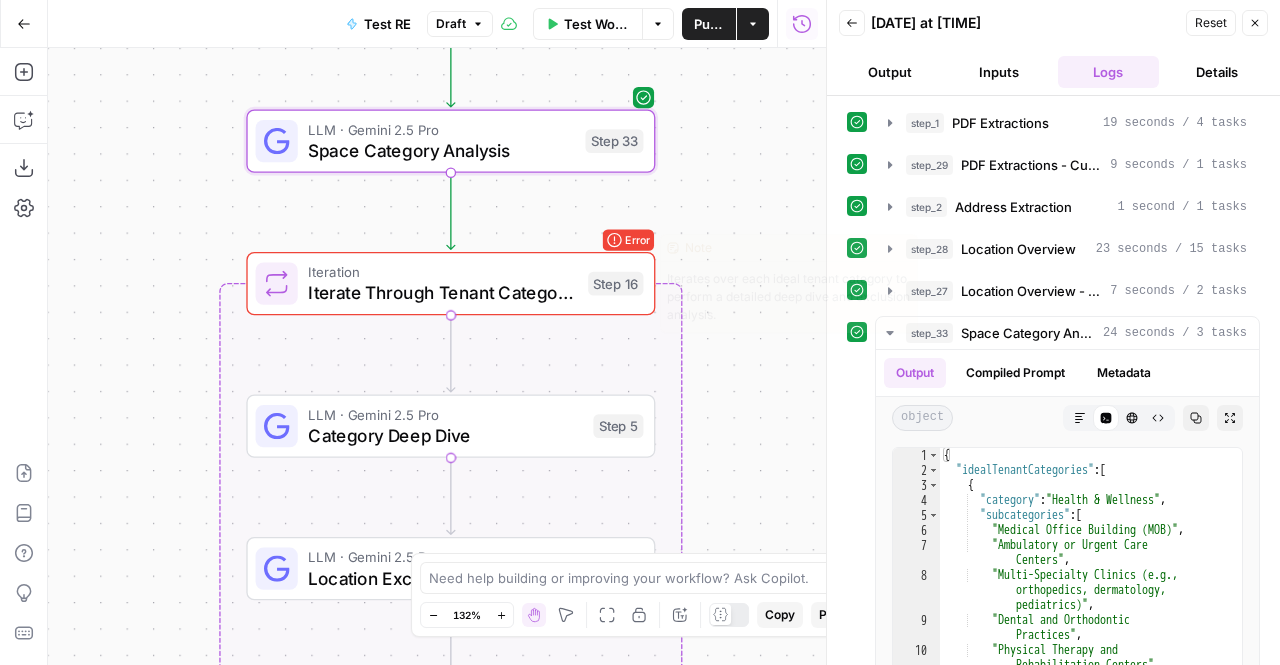 click on "Iteration" at bounding box center (442, 271) 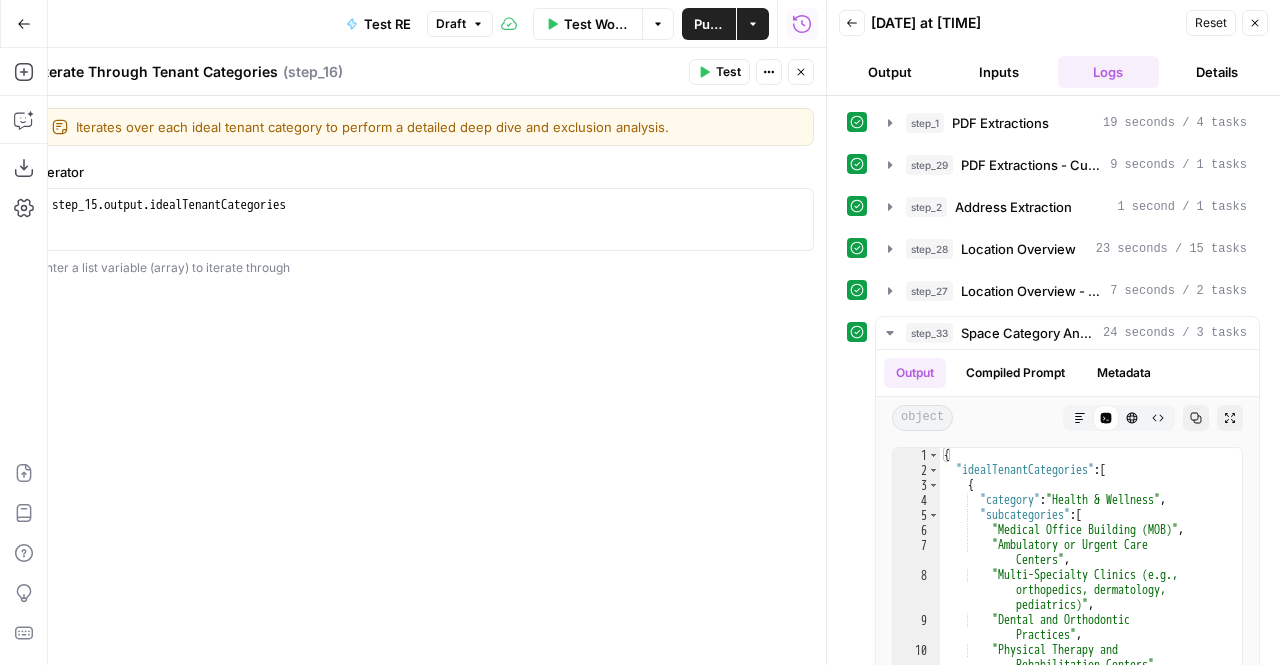 click on "Close" at bounding box center [801, 72] 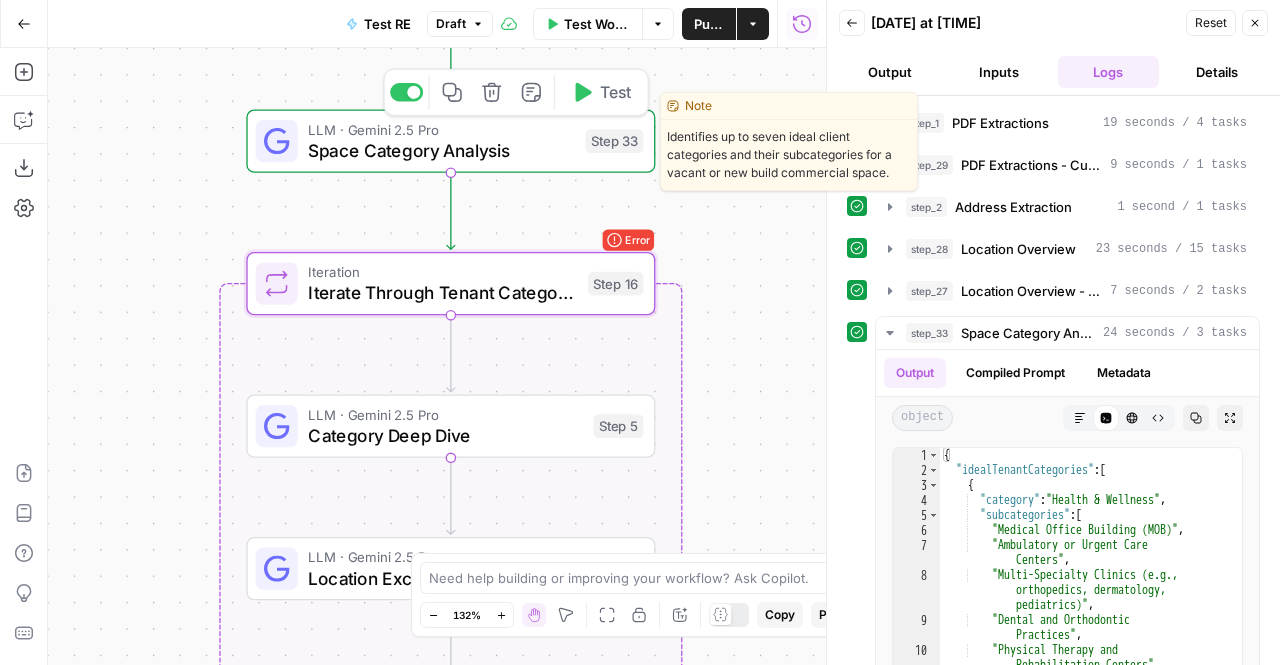 click on "Space Category Analysis" at bounding box center (441, 150) 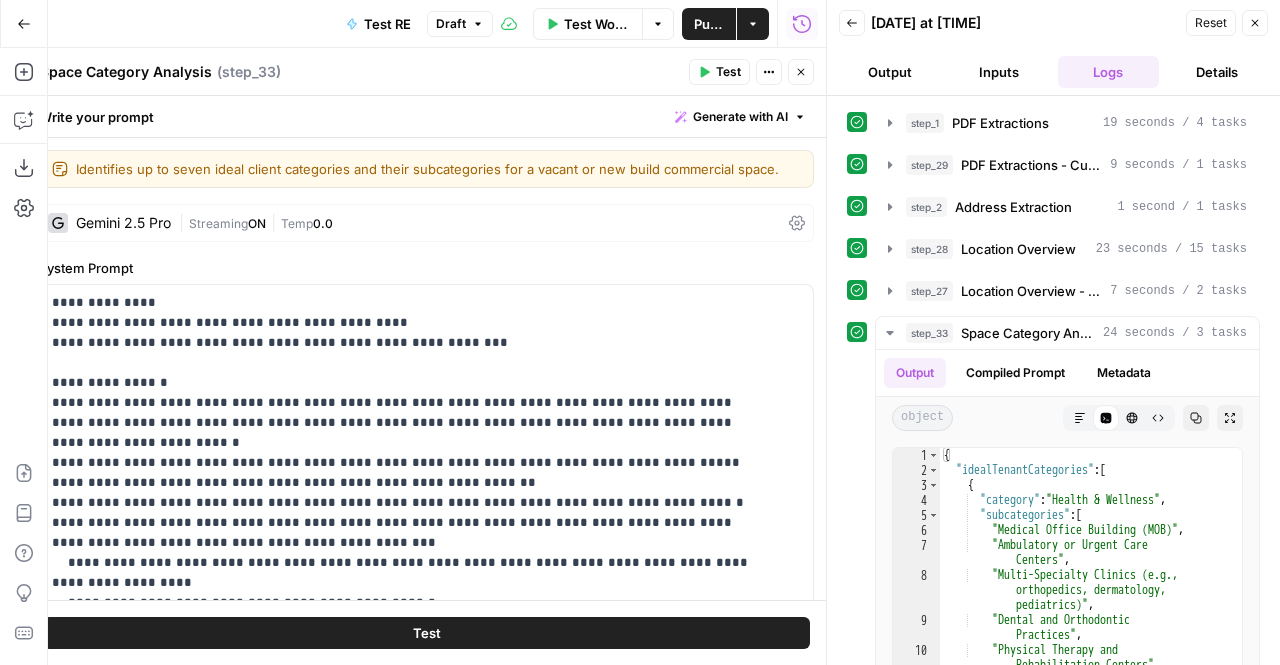 click 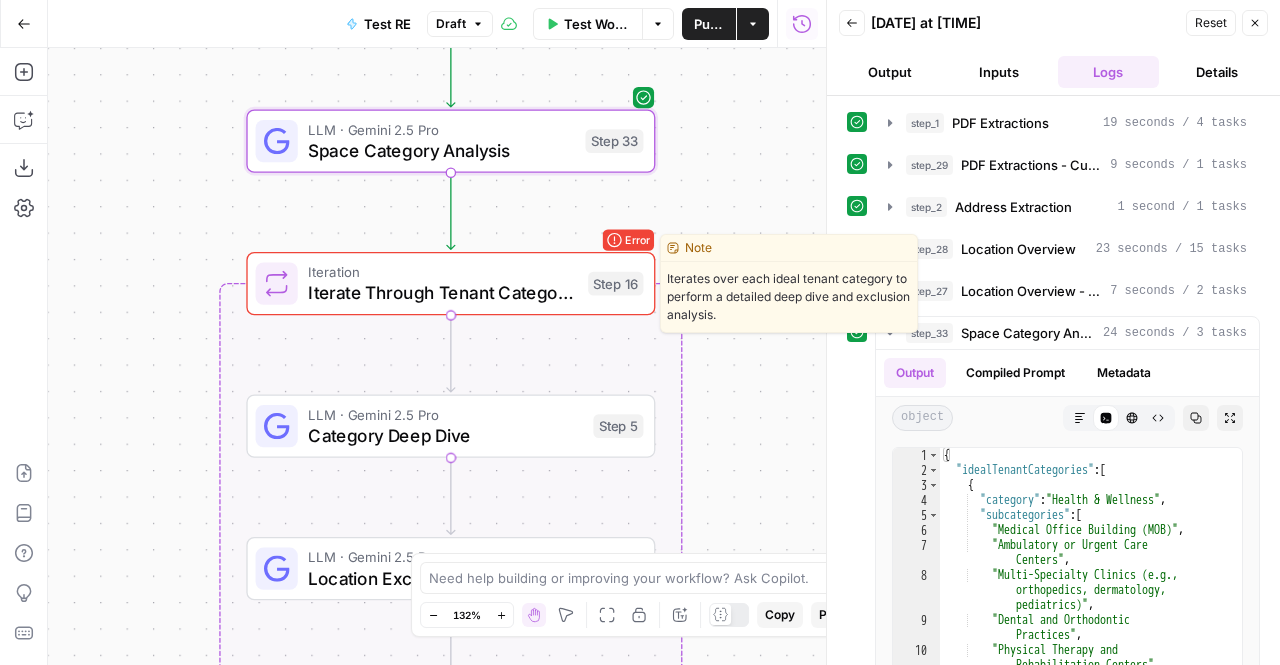 click on "Iterate Through Tenant Categories" at bounding box center (442, 293) 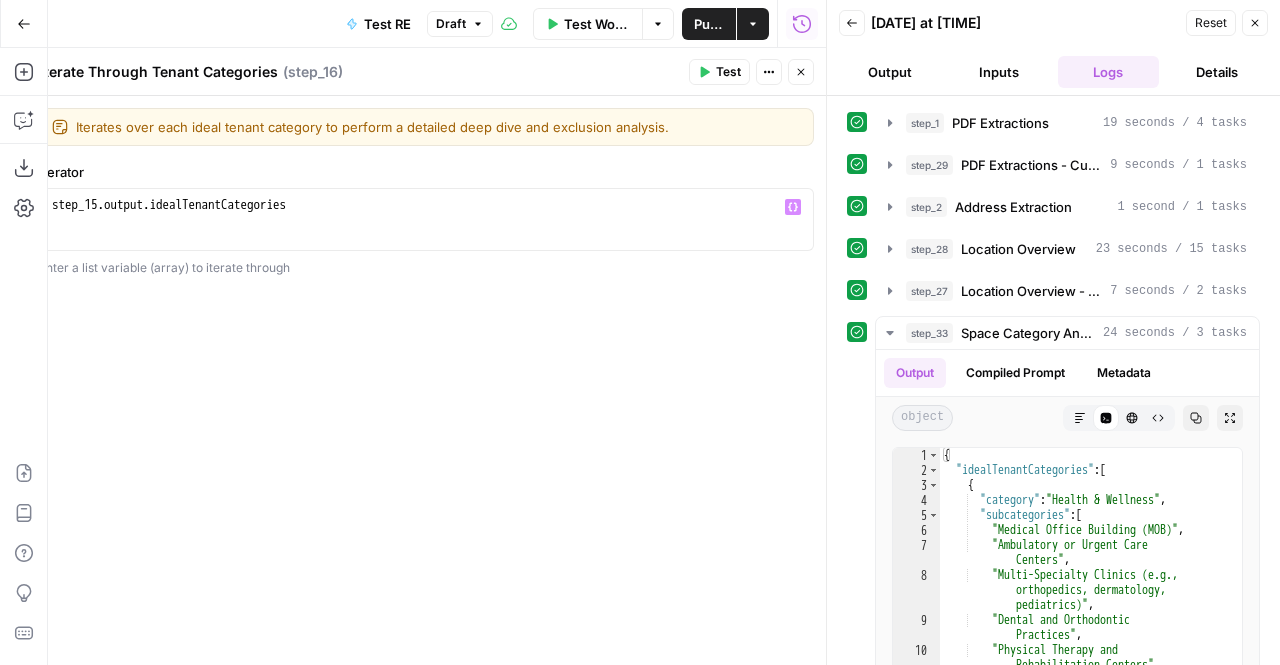 click on "step_15 . output . idealTenantCategories" at bounding box center [427, 234] 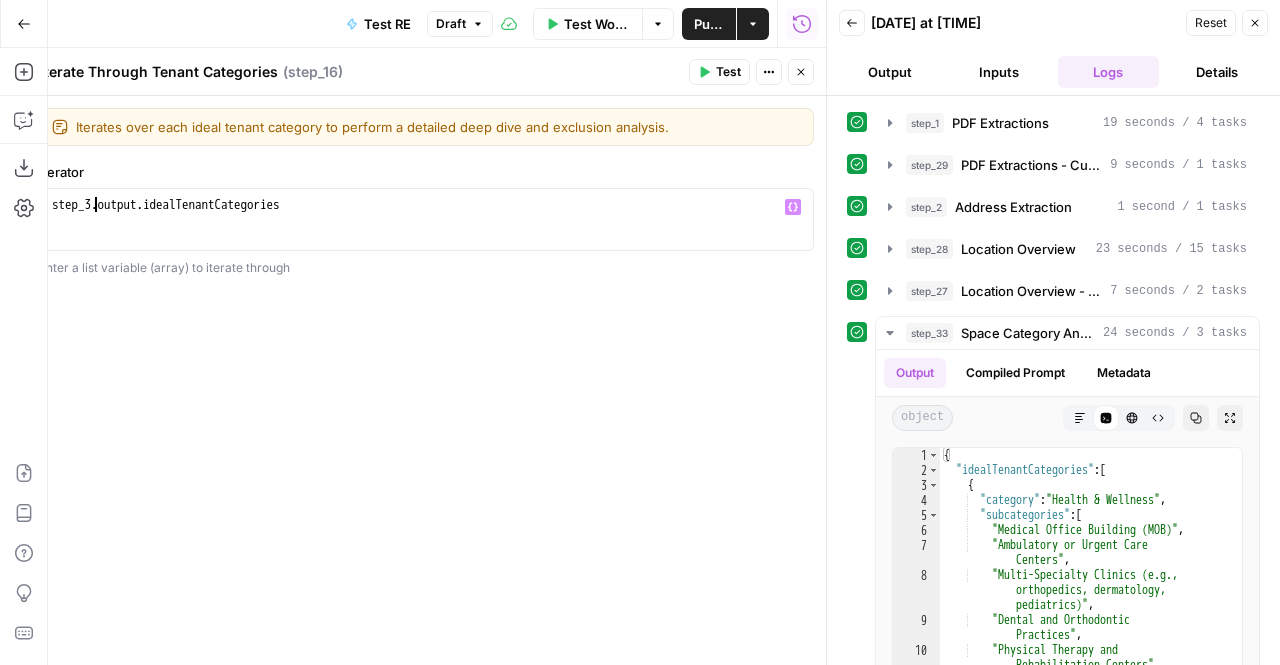 scroll, scrollTop: 0, scrollLeft: 3, axis: horizontal 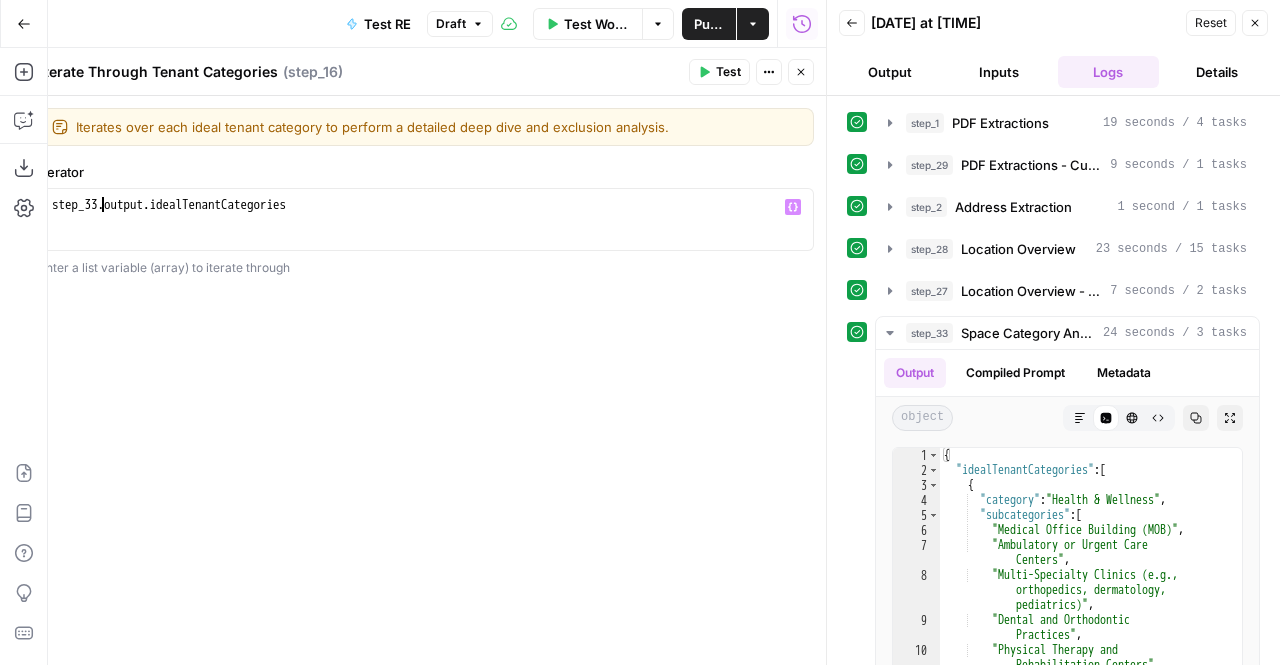 type on "**********" 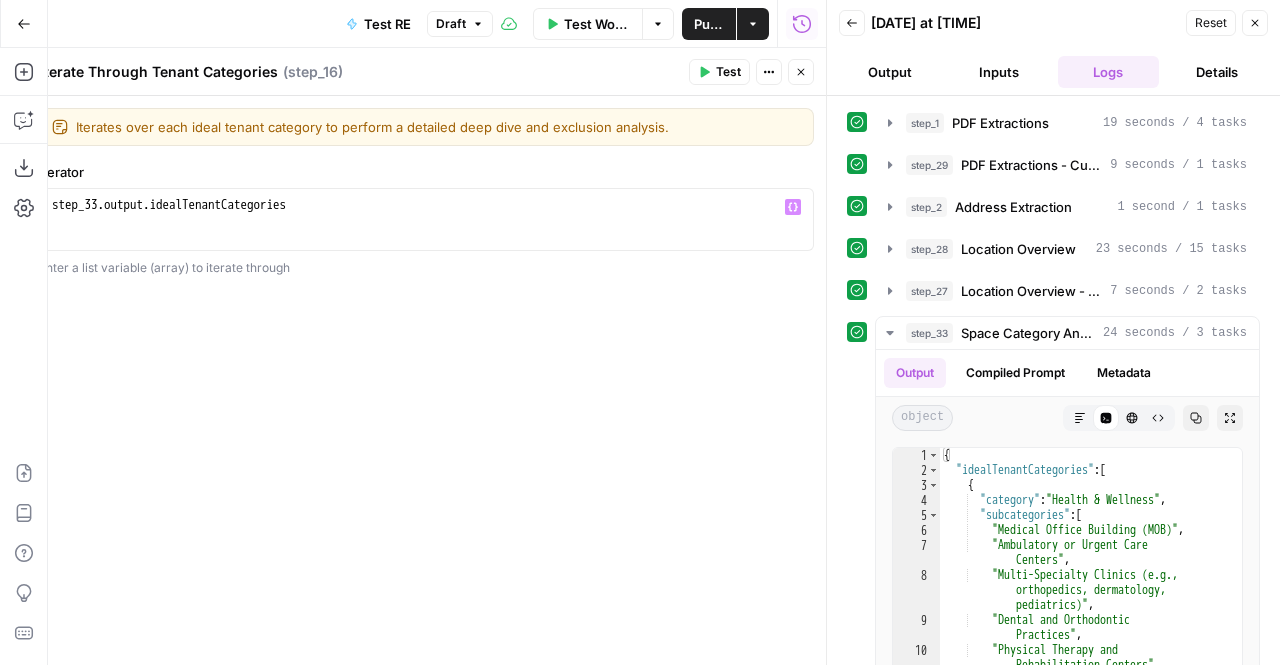click 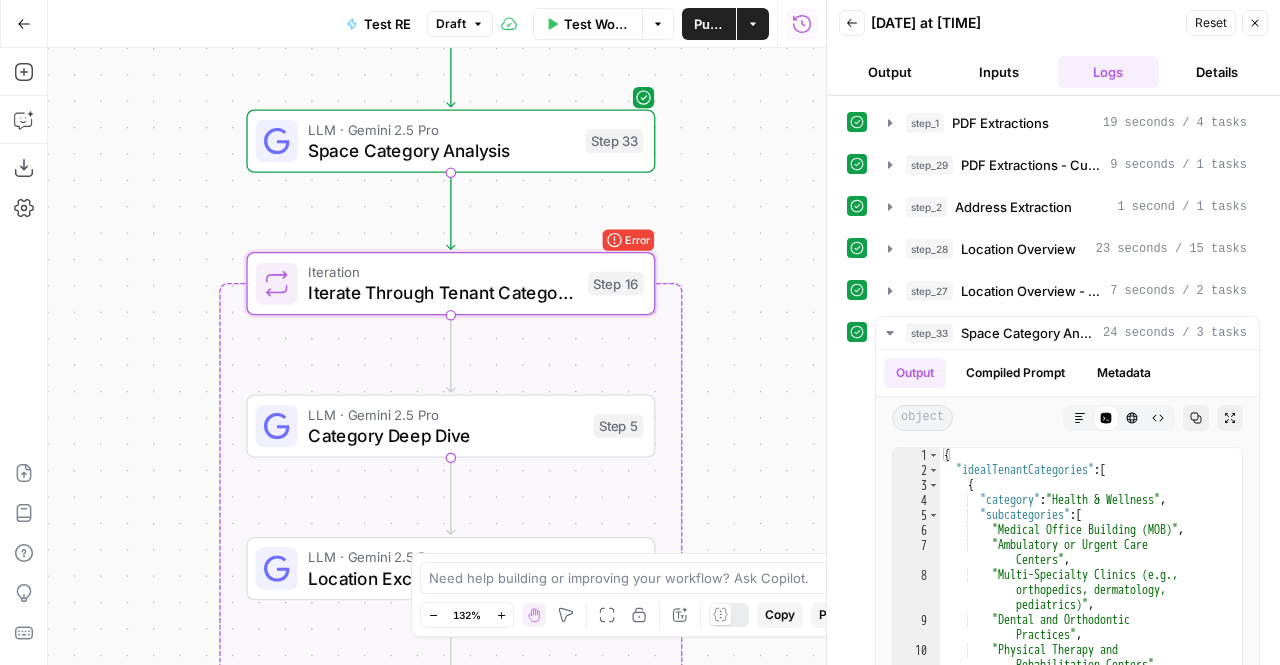 drag, startPoint x: 748, startPoint y: 534, endPoint x: 763, endPoint y: 370, distance: 164.68454 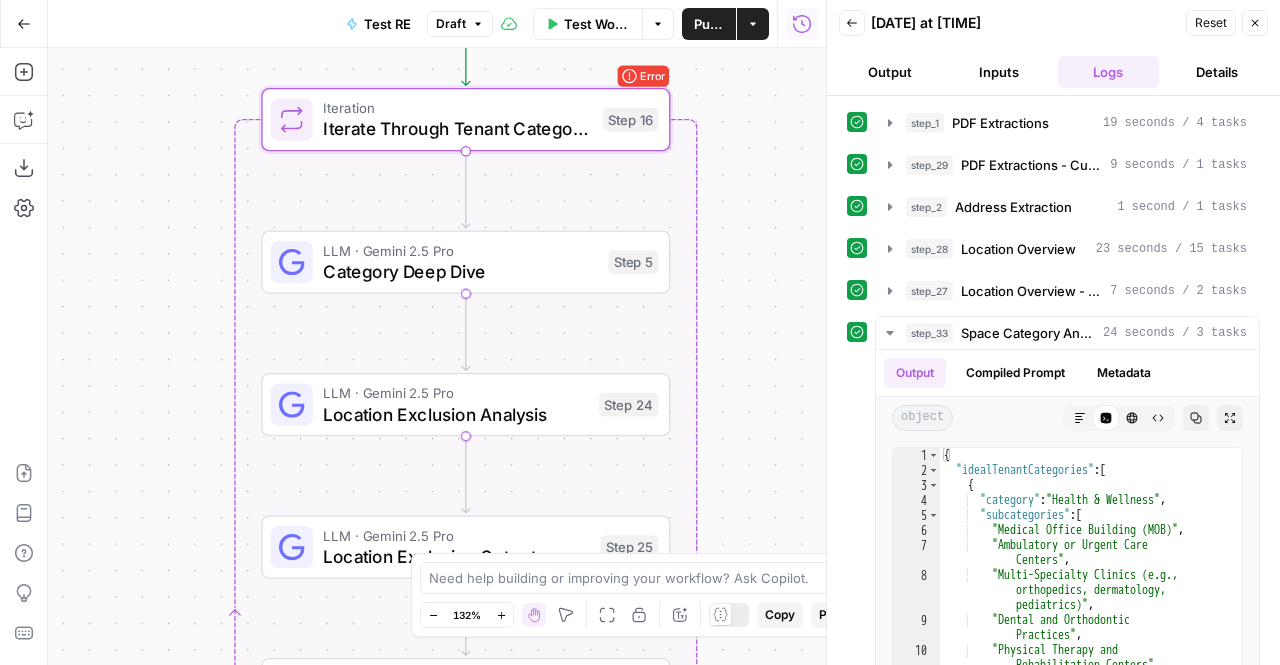 click on "Category Deep Dive" at bounding box center [460, 271] 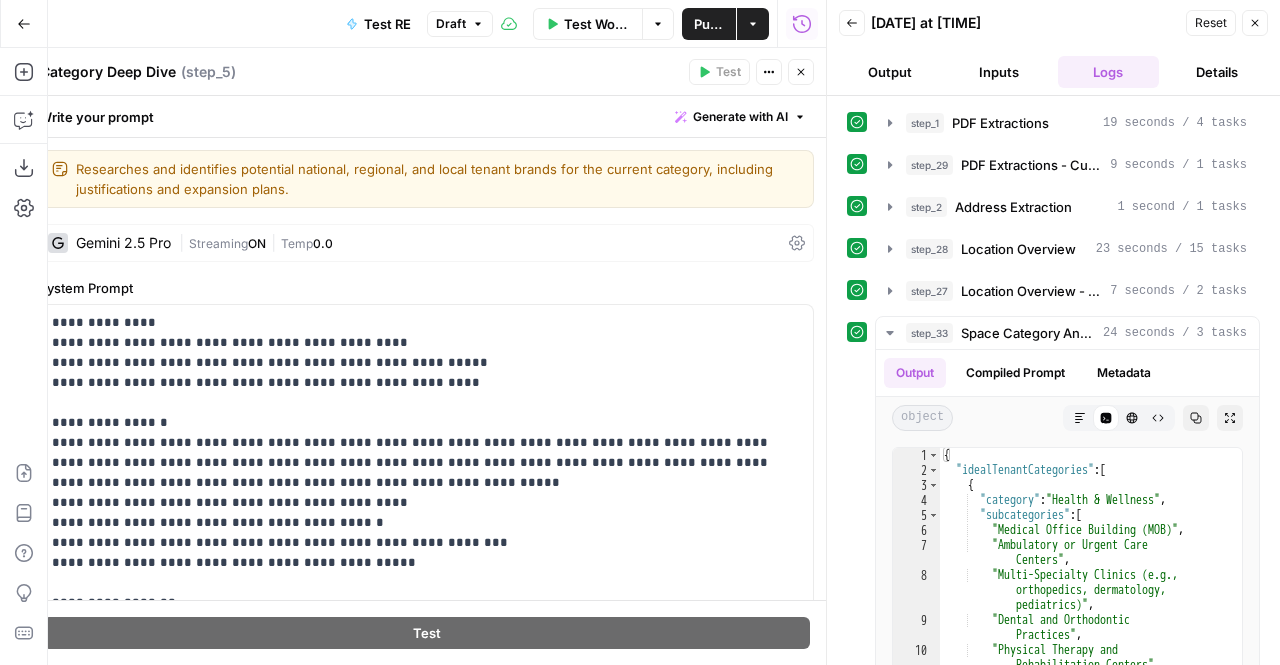 click on "|   Streaming  ON   |   Temp  0.0" at bounding box center [480, 243] 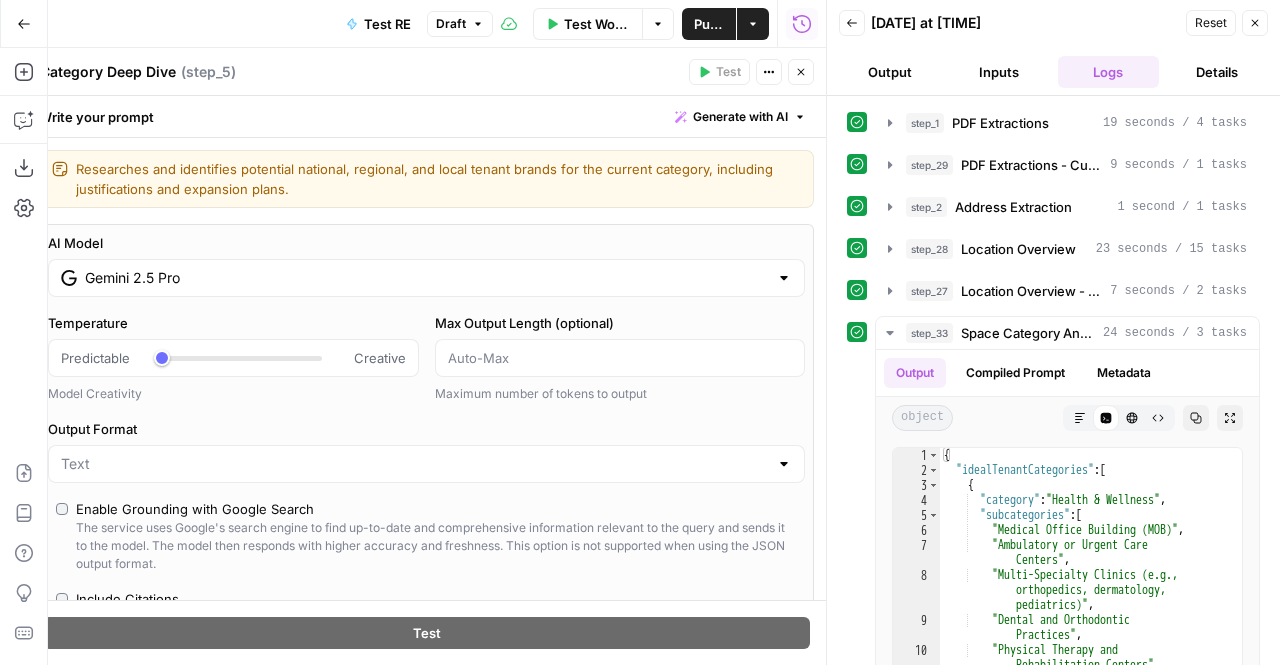 click on "AI Model Gemini 2.5 Pro Temperature Predictable Creative Model Creativity Max Output Length (optional) Maximum number of tokens to output Output Format Enable Grounding with Google Search The service uses Google's search engine to find up-to-date and comprehensive information relevant to the query and sends it to the model. The model then responds with higher accuracy and freshness. This option is not supported when using the JSON output format. Include Citations When enabled, the output will include the citations of the sources used to generate the response. The output will have the keys 'citations' and 'body'. Enable Streaming View outputs as they are generated in real-time, rather than waiting for the entire execution to finish. When the step fails: Terminate Workflow Continue Close" at bounding box center [426, 514] 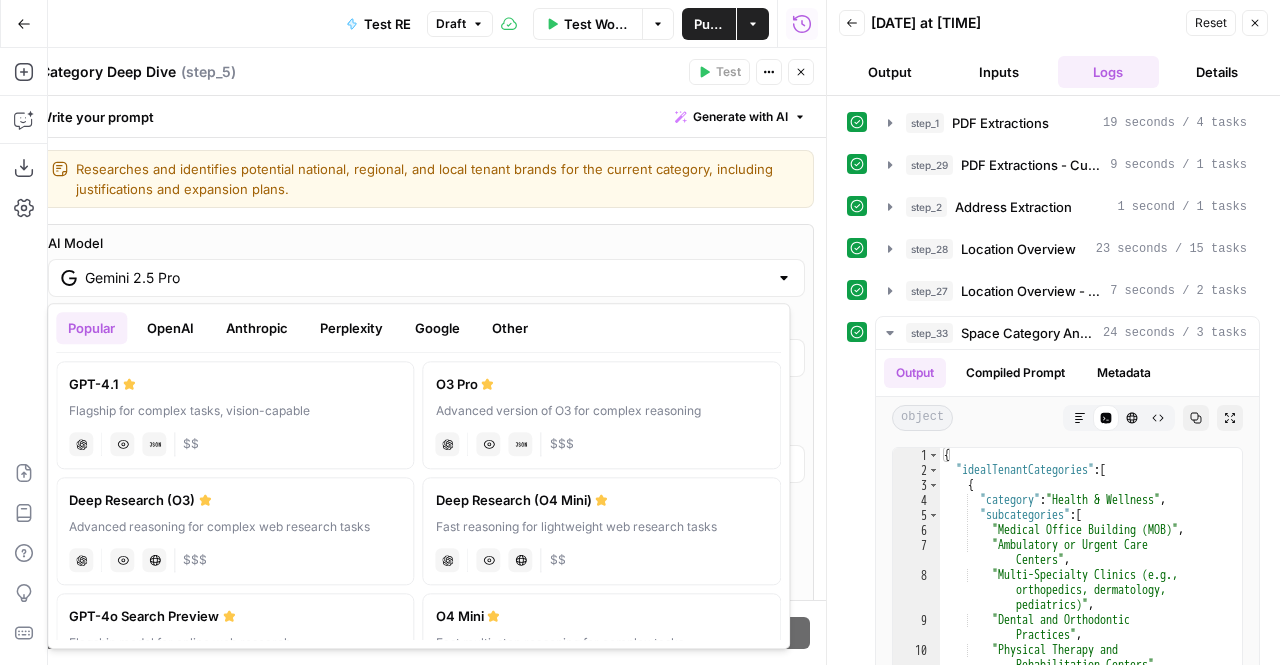 click on "Google" at bounding box center [437, 328] 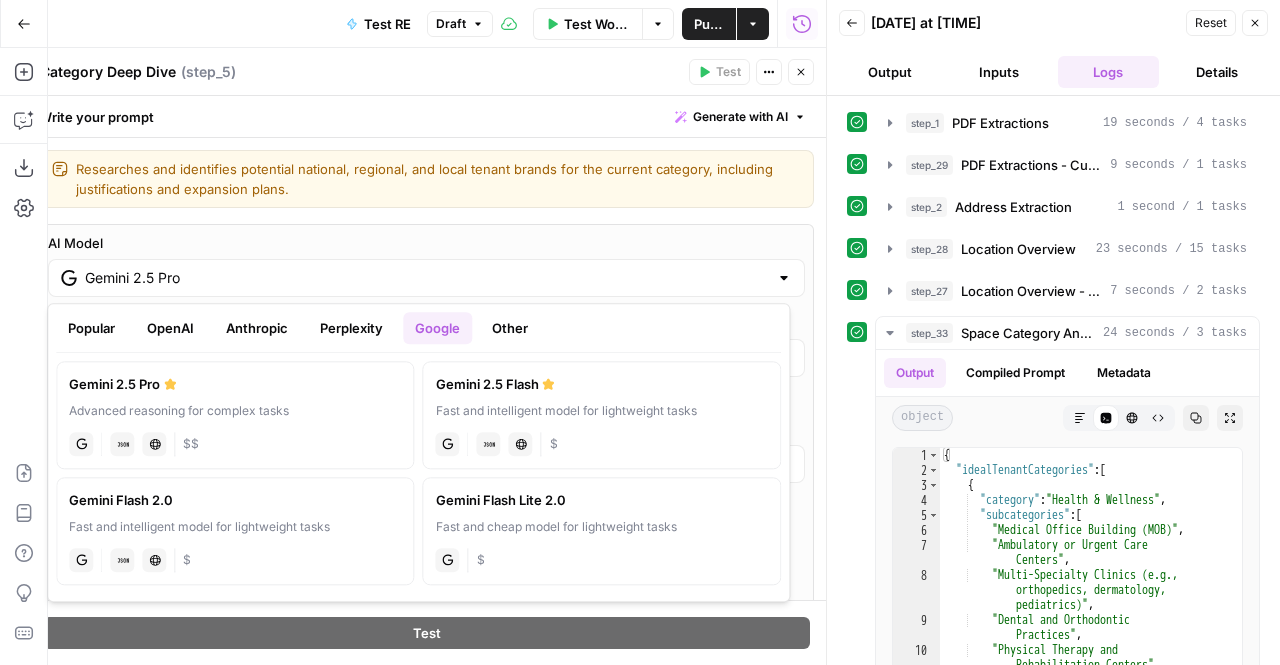 click on "OpenAI" at bounding box center (170, 328) 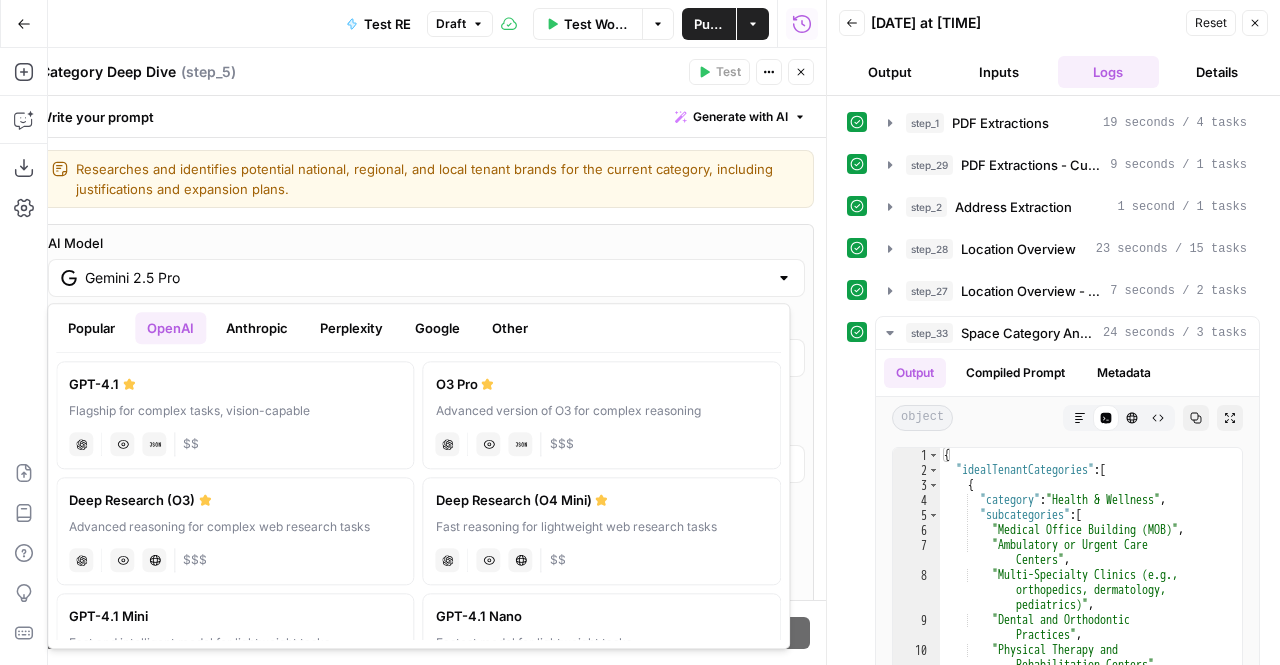 click on "Perplexity" at bounding box center [351, 328] 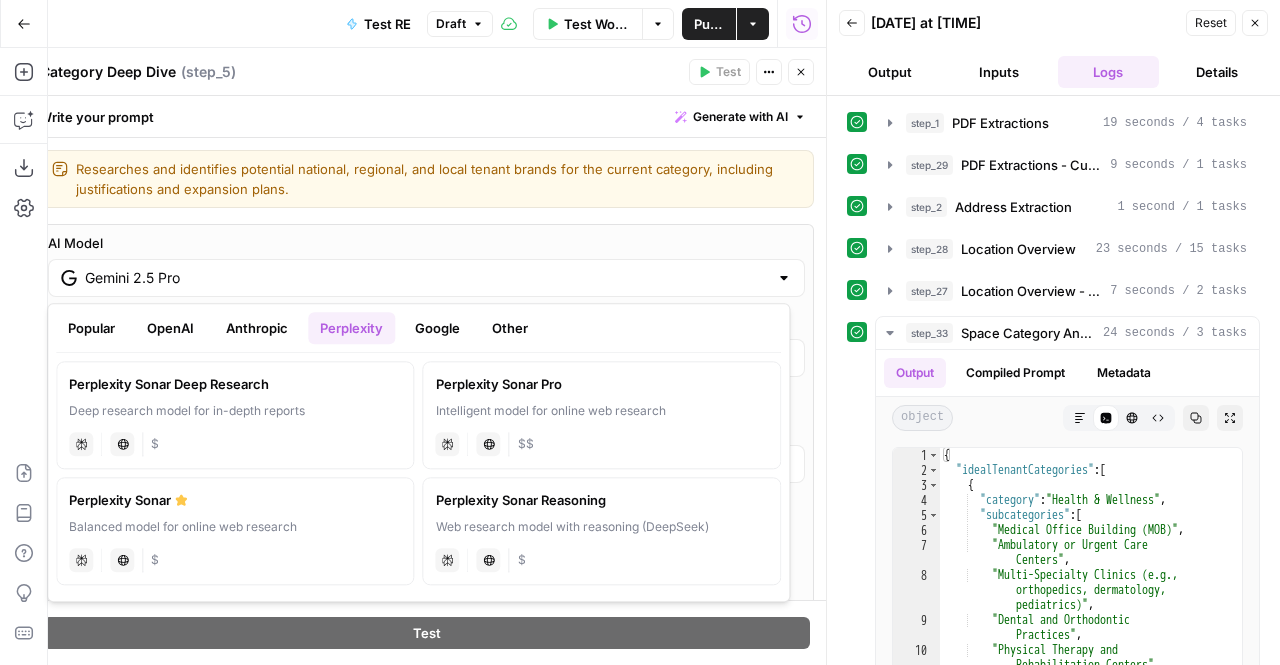 click on "Perplexity Sonar Deep Research Deep research model for in-depth reports perplexity Live Web Research $" at bounding box center [235, 415] 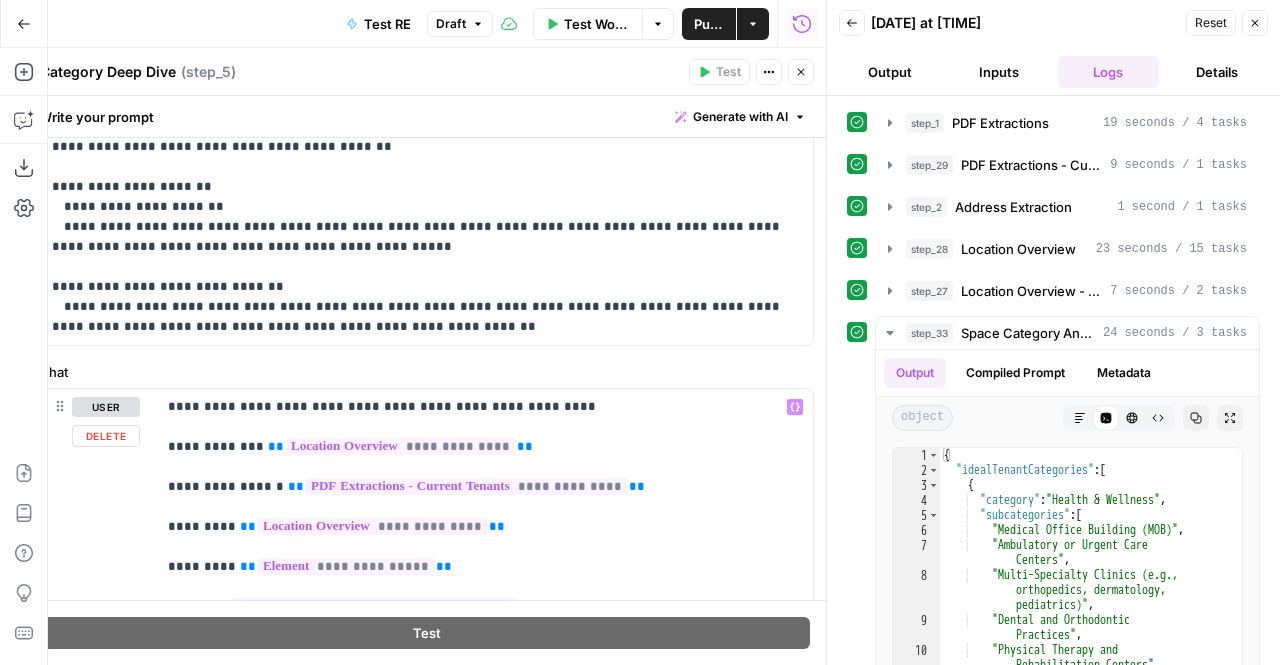 scroll, scrollTop: 1530, scrollLeft: 0, axis: vertical 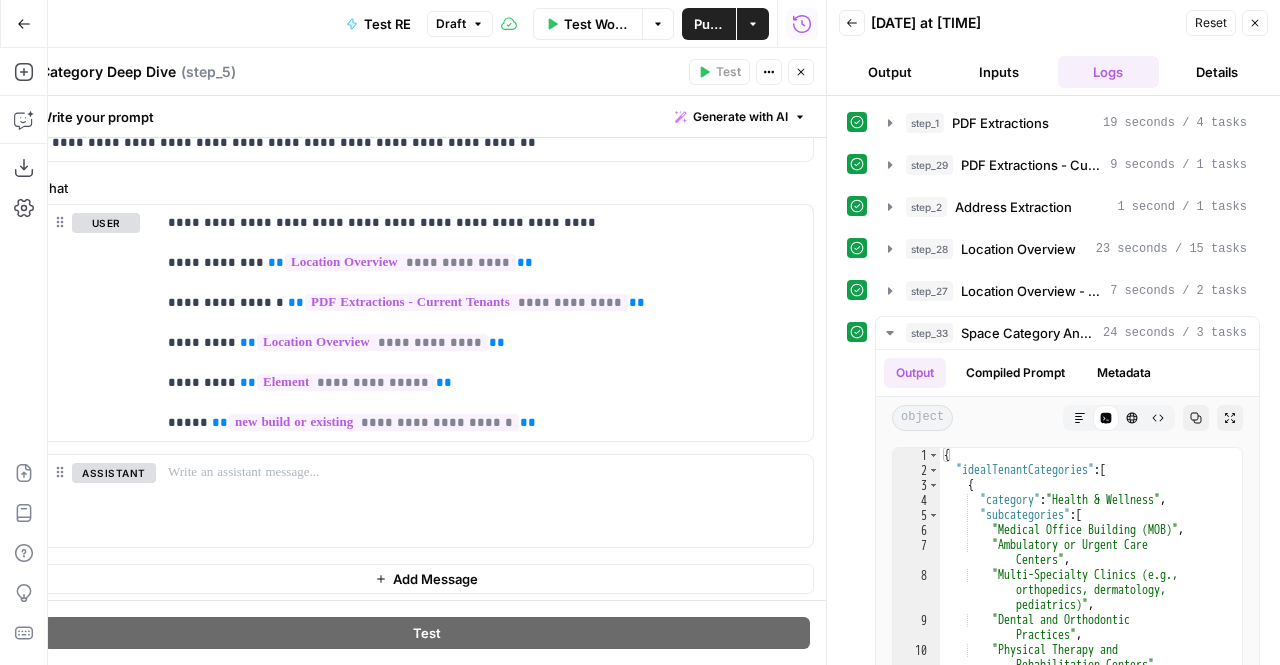 click on "Close" at bounding box center (801, 72) 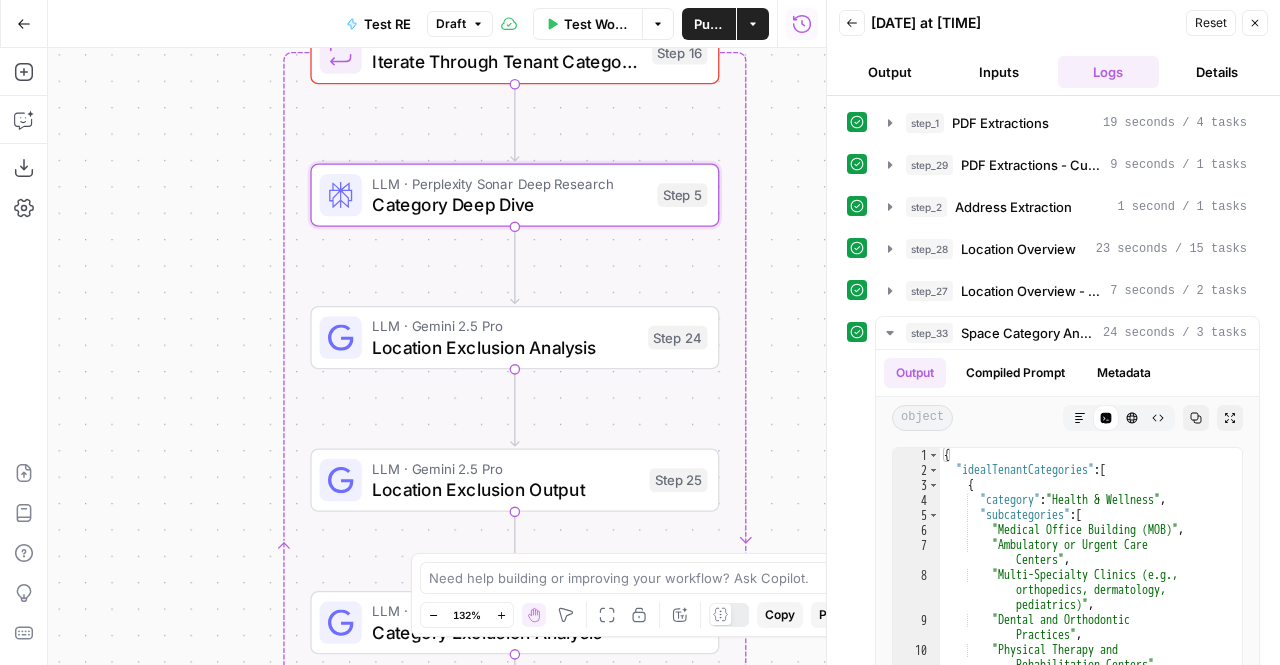 drag, startPoint x: 728, startPoint y: 419, endPoint x: 777, endPoint y: 352, distance: 83.00603 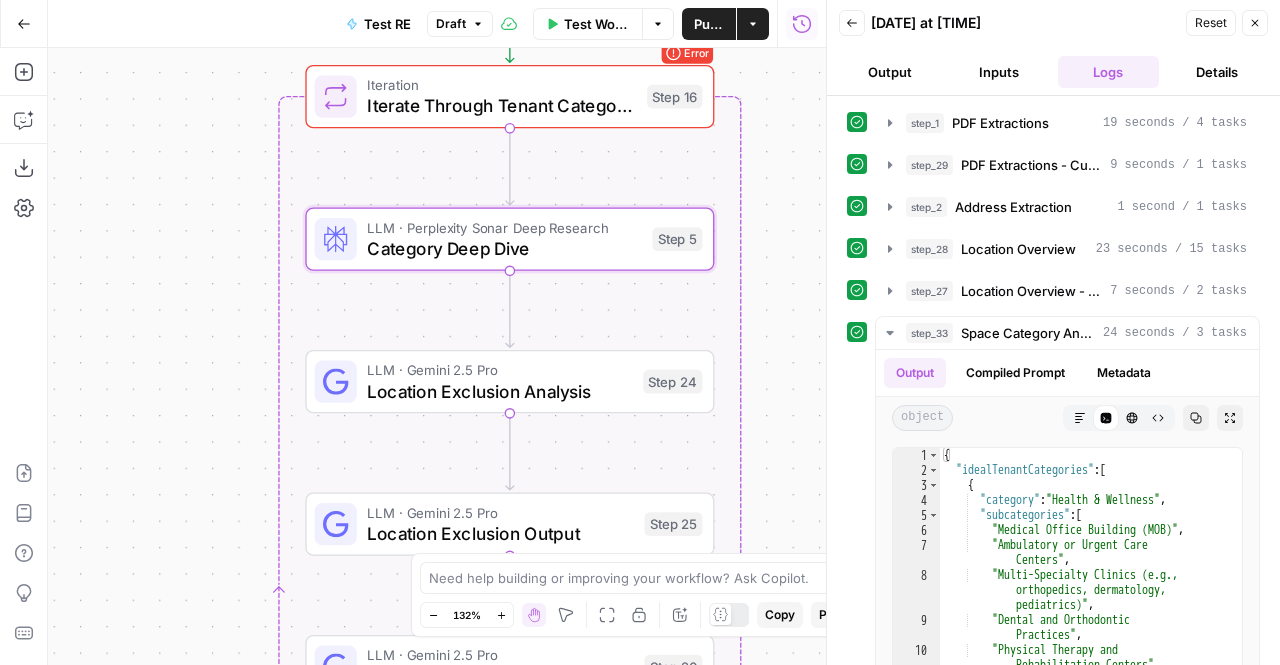 drag, startPoint x: 776, startPoint y: 379, endPoint x: 771, endPoint y: 423, distance: 44.28318 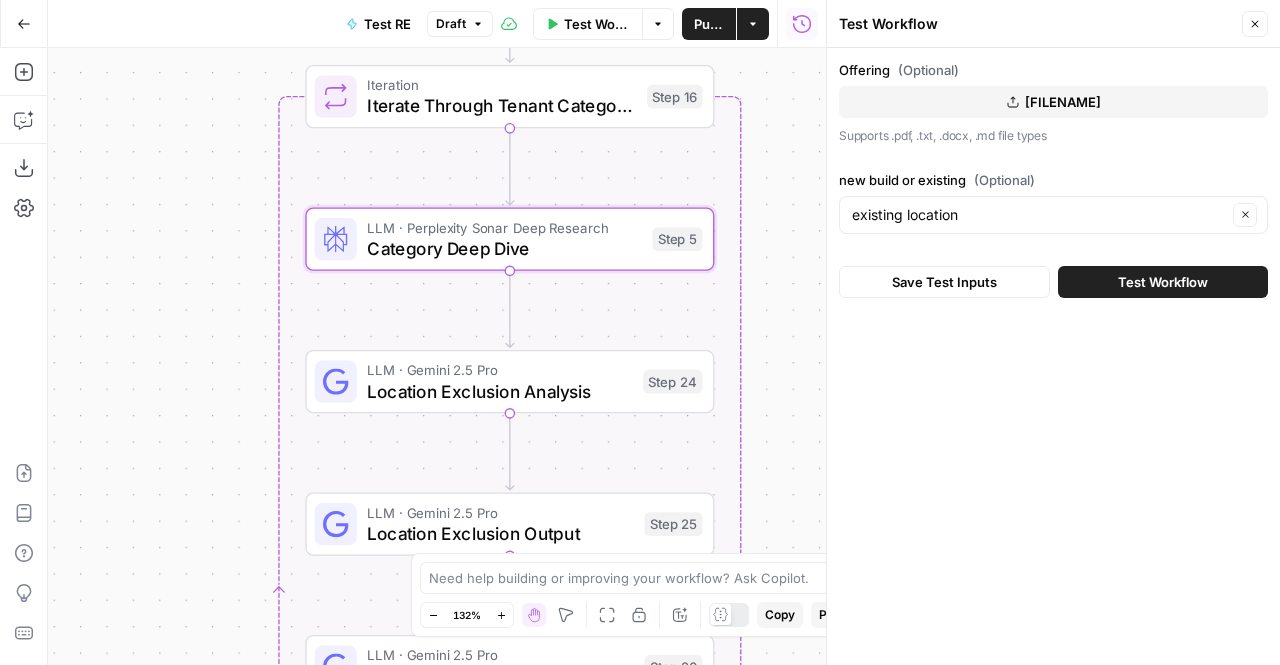 click on "Test Workflow" at bounding box center (1163, 282) 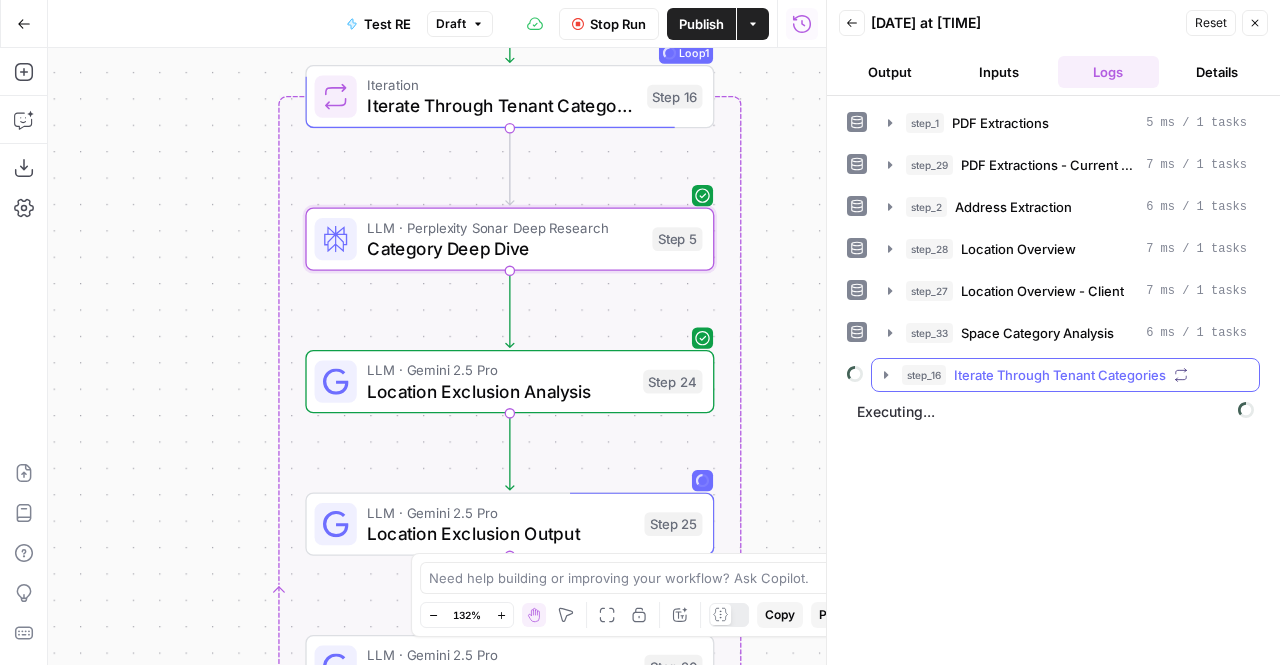 click on "Iterate Through Tenant Categories" at bounding box center (1060, 375) 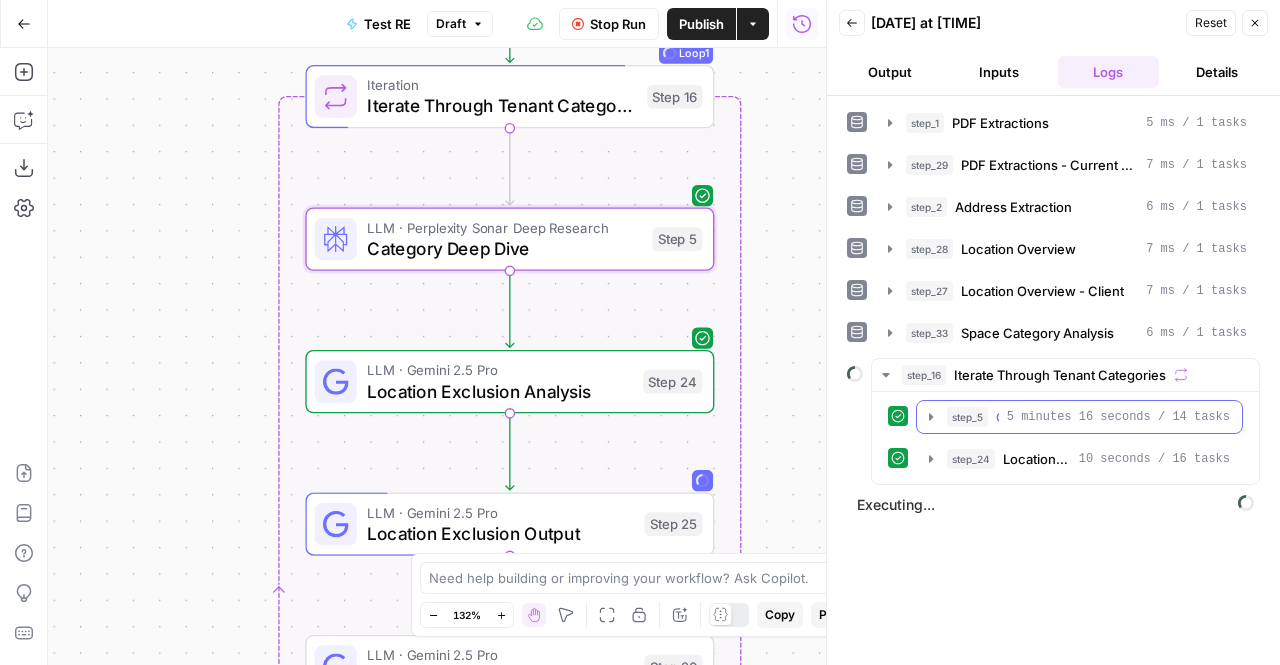 click on "5 minutes 16 seconds / 14 tasks" at bounding box center [1118, 417] 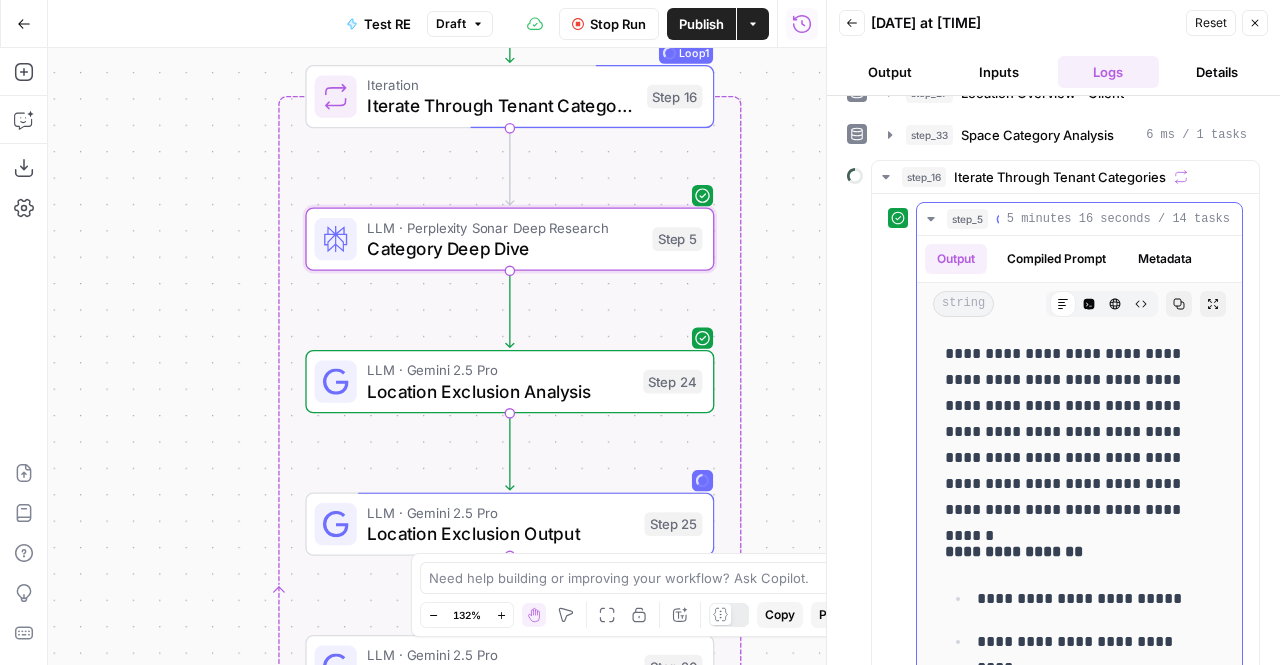 scroll, scrollTop: 203, scrollLeft: 0, axis: vertical 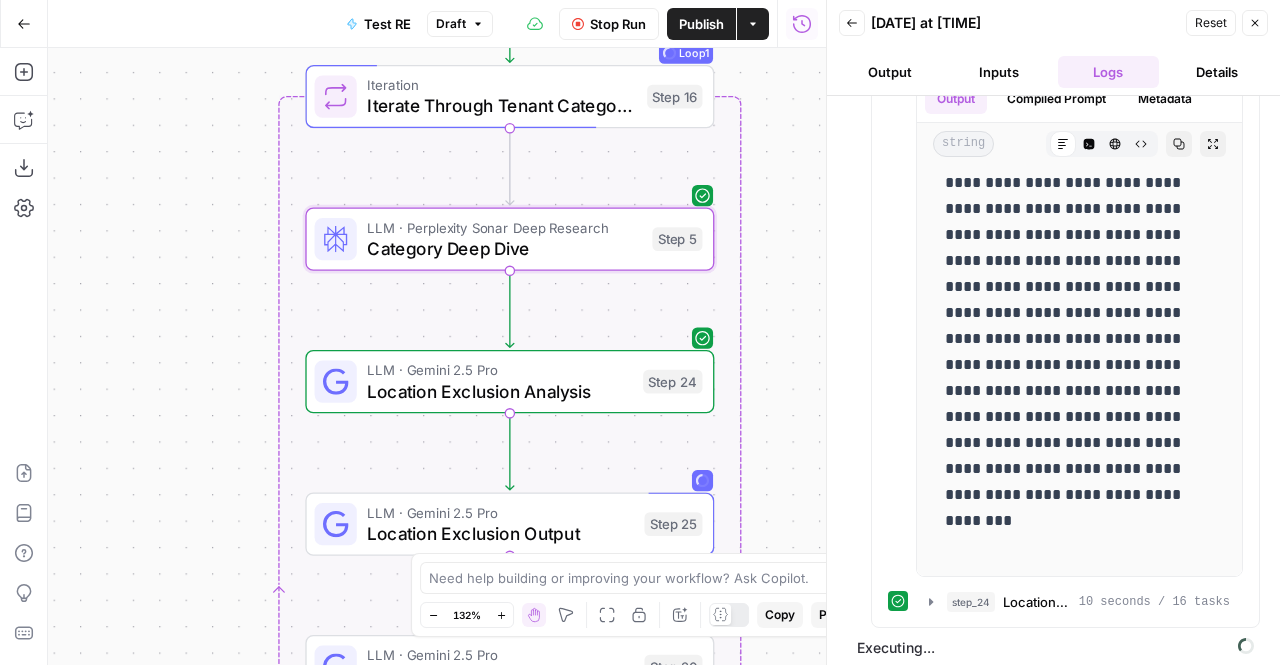click on "Stop Run" at bounding box center [618, 24] 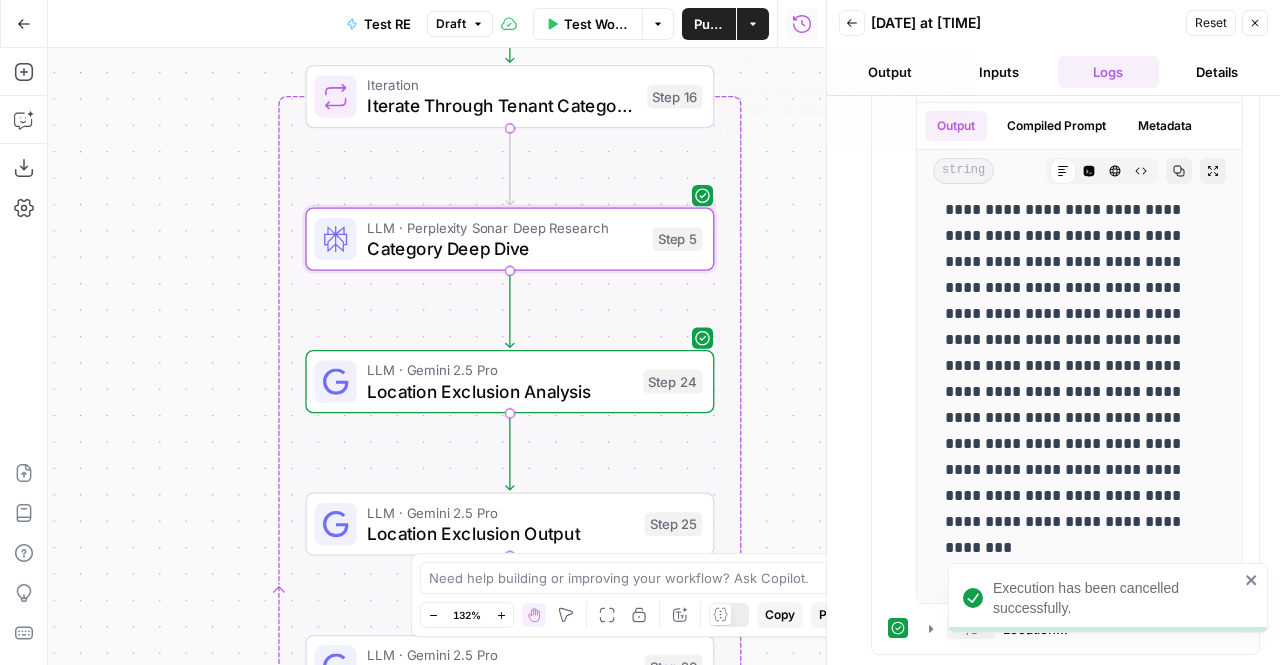 scroll, scrollTop: 323, scrollLeft: 0, axis: vertical 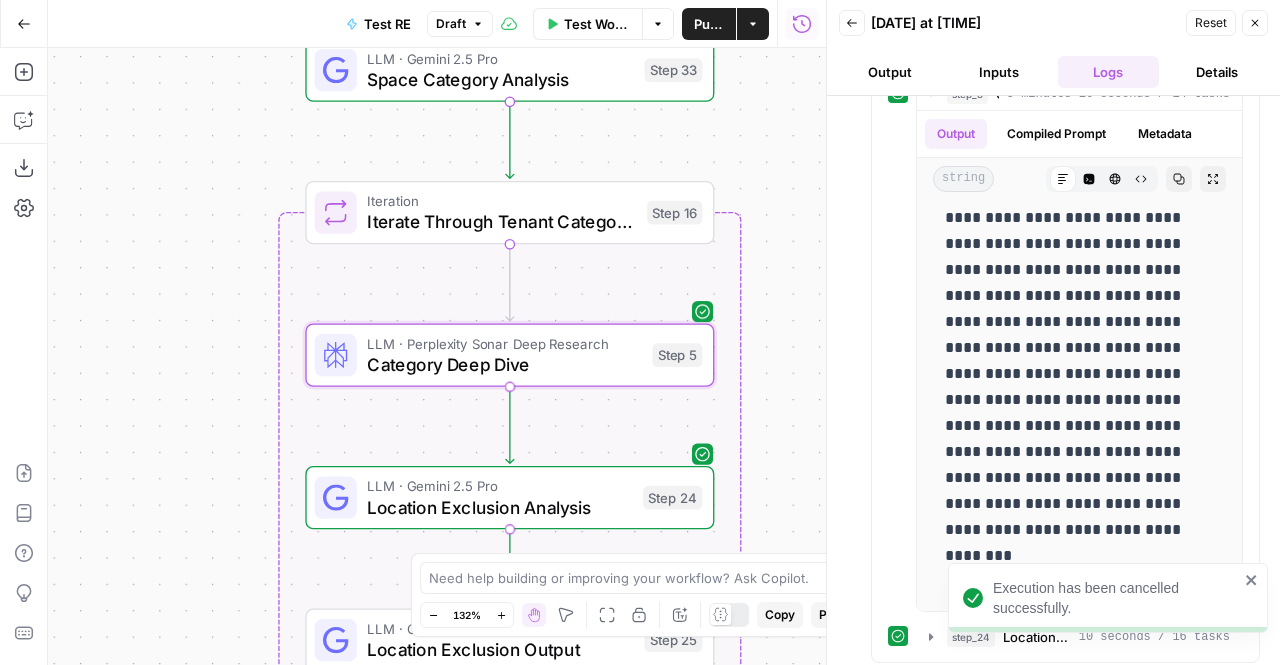 click on "LLM · Perplexity Sonar Deep Research" at bounding box center (504, 343) 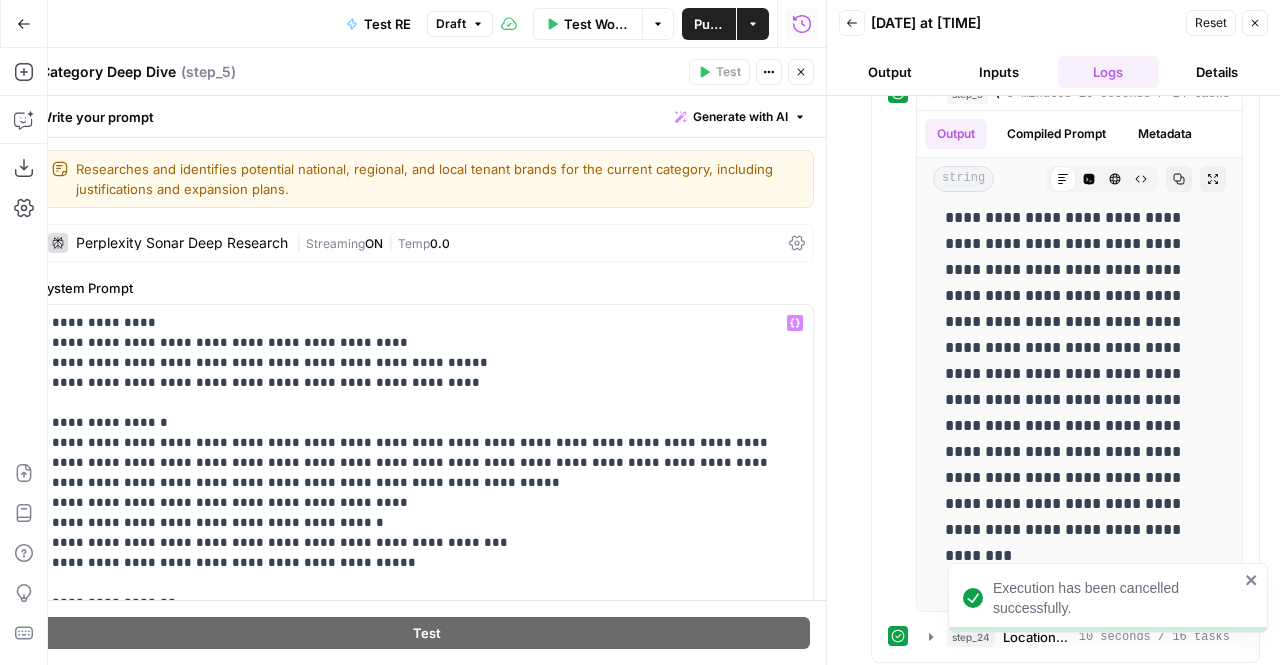 click on "Temp" at bounding box center [414, 243] 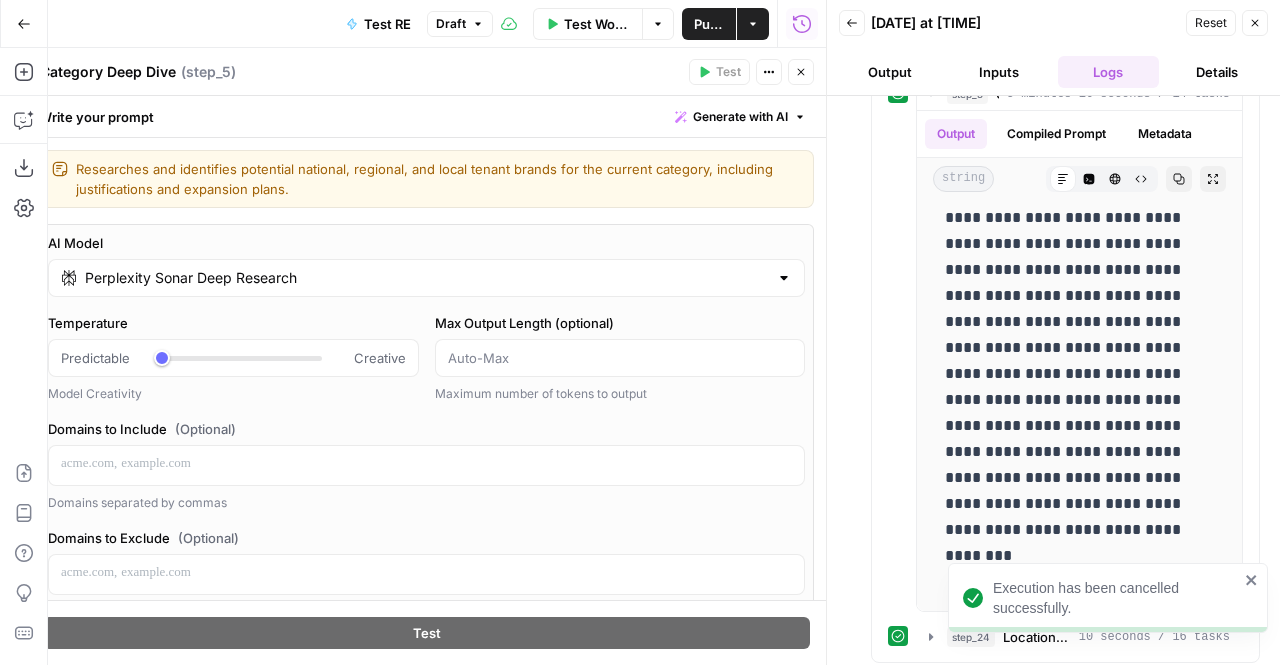 click on "Perplexity Sonar Deep Research" at bounding box center (426, 278) 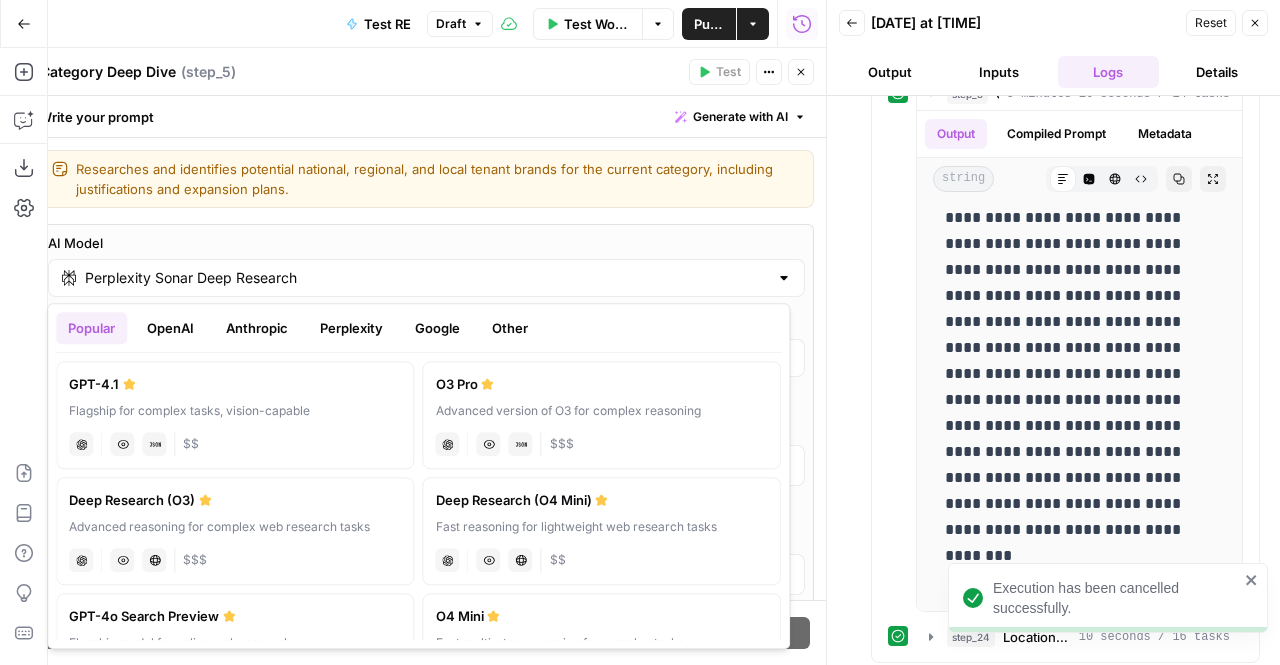 click on "Popular OpenAI Anthropic Perplexity Google Other" at bounding box center [418, 332] 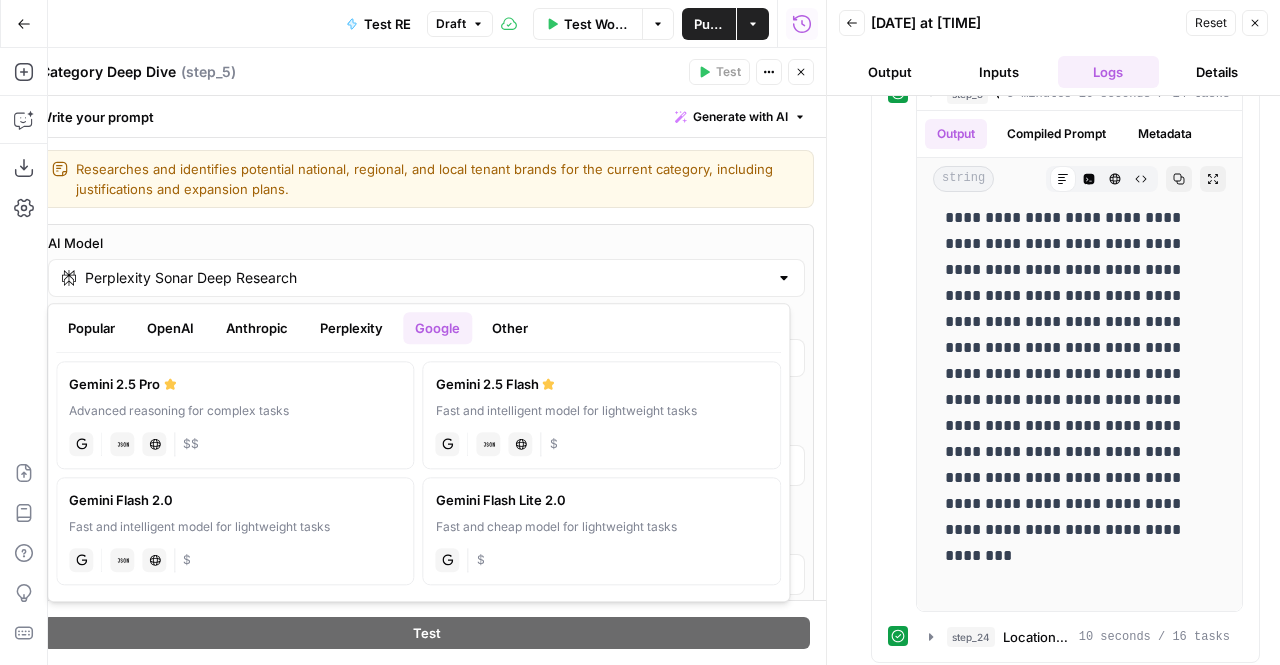 click on "Advanced reasoning for complex tasks" at bounding box center (235, 411) 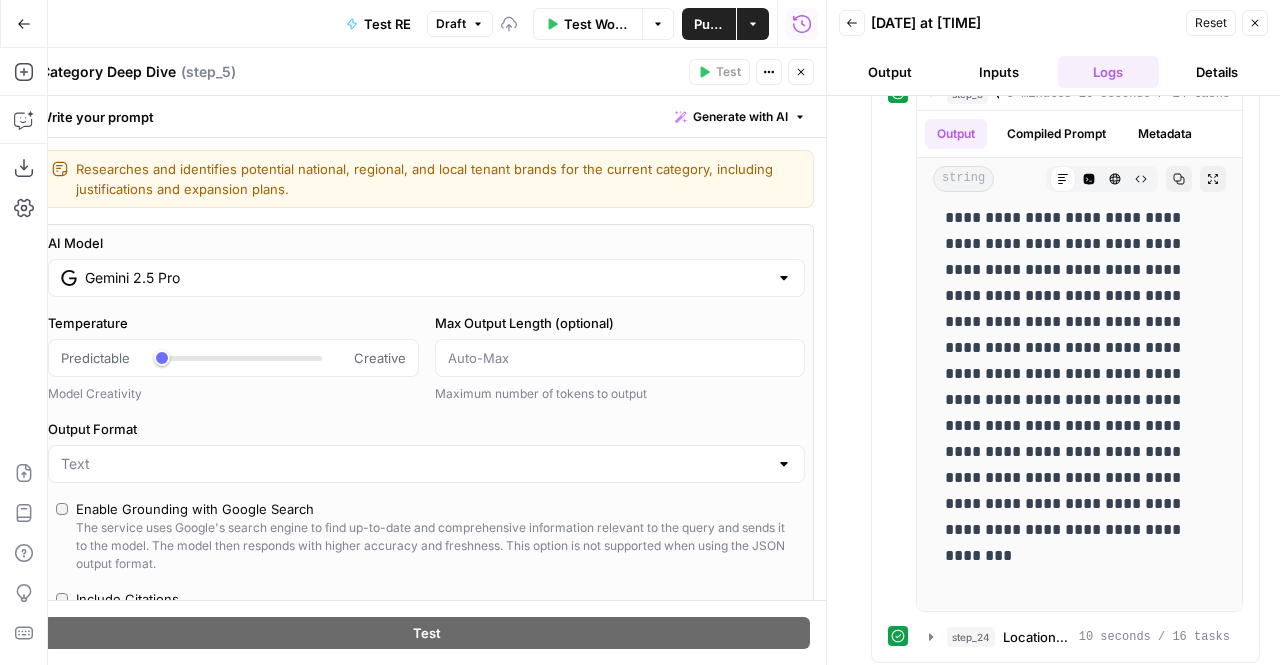 scroll, scrollTop: 236, scrollLeft: 0, axis: vertical 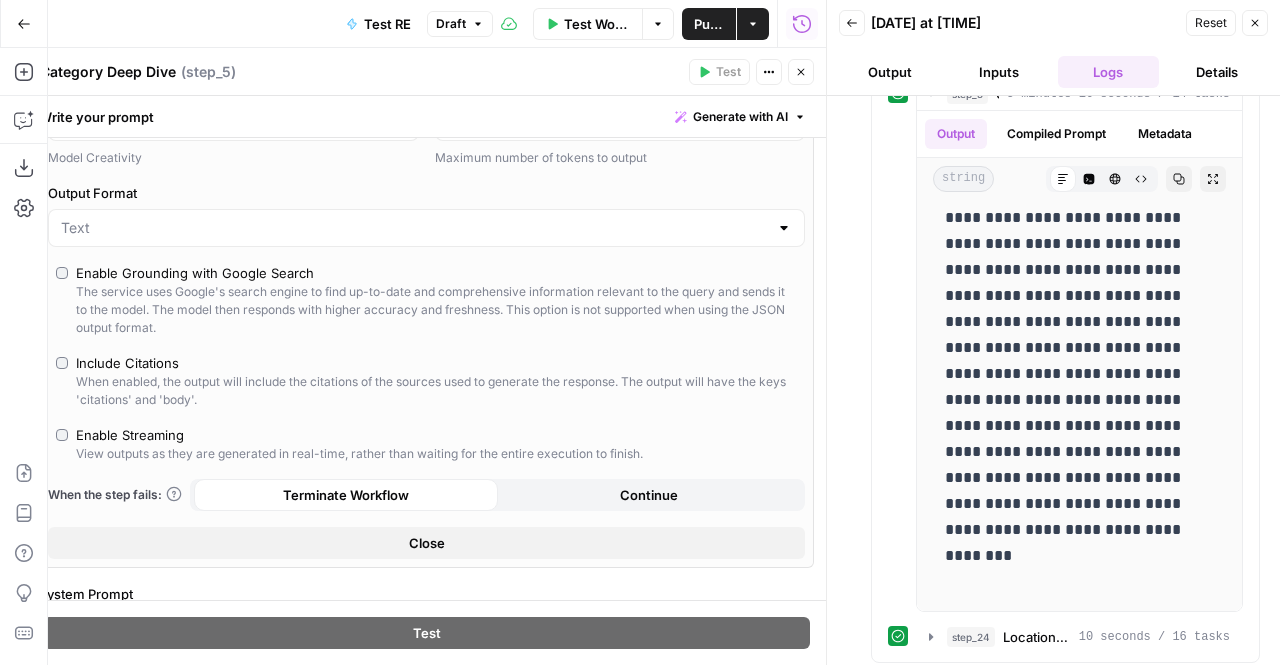 click 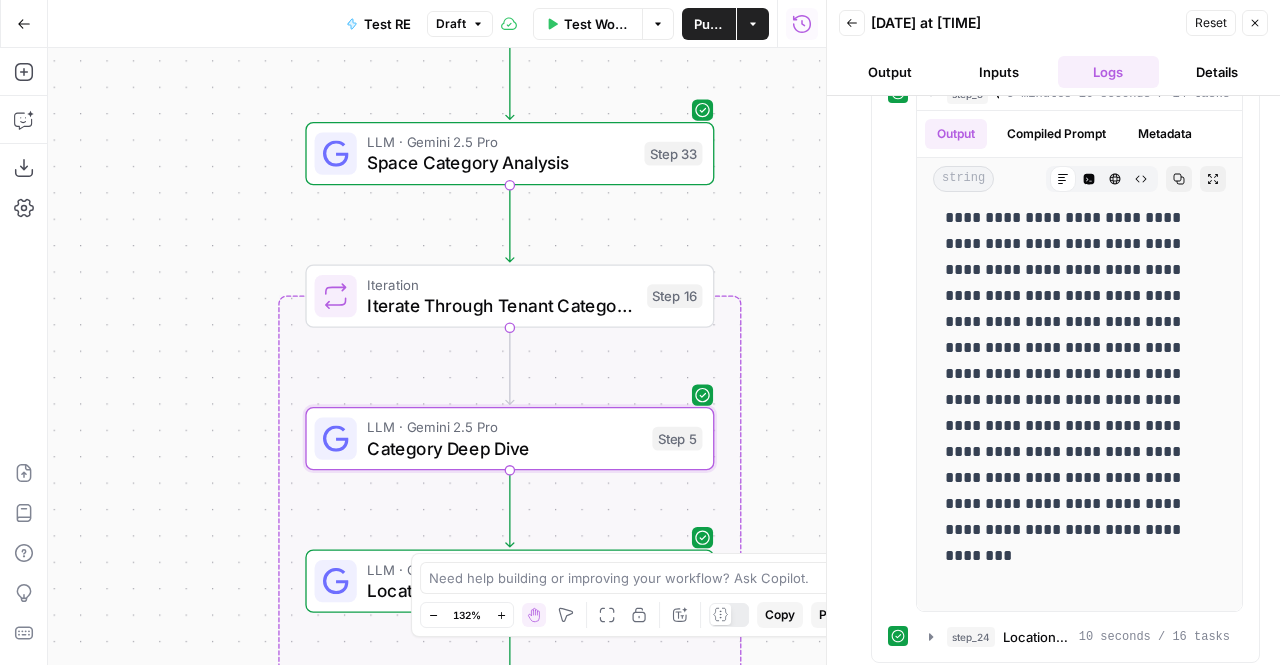click on "Test Workflow" at bounding box center (588, 24) 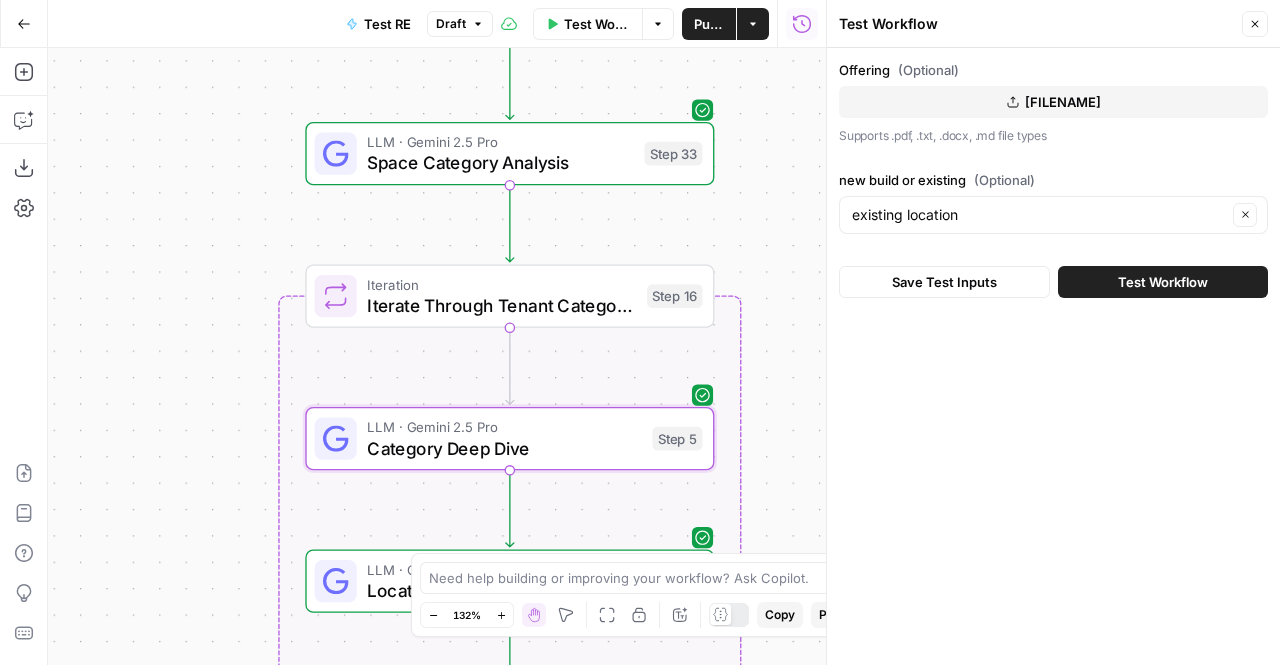 click on "Test Workflow" at bounding box center (1163, 282) 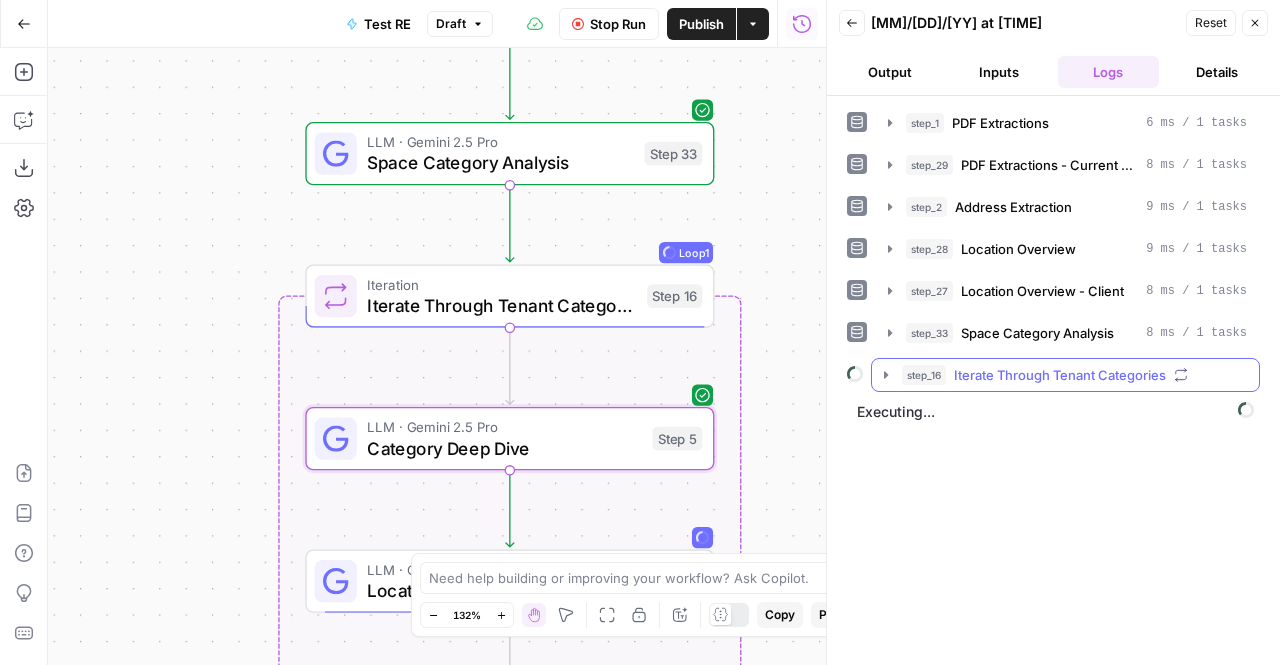 click on "Iterate Through Tenant Categories" at bounding box center (1060, 375) 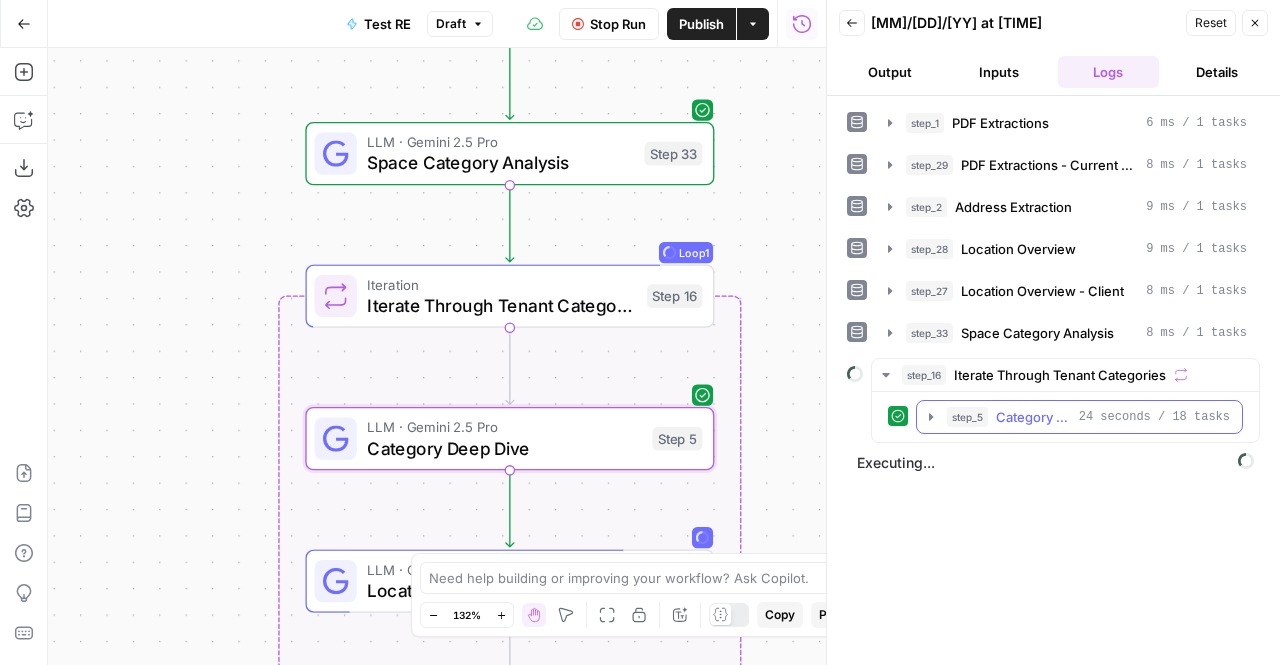 click on "Category Deep Dive" at bounding box center [1033, 417] 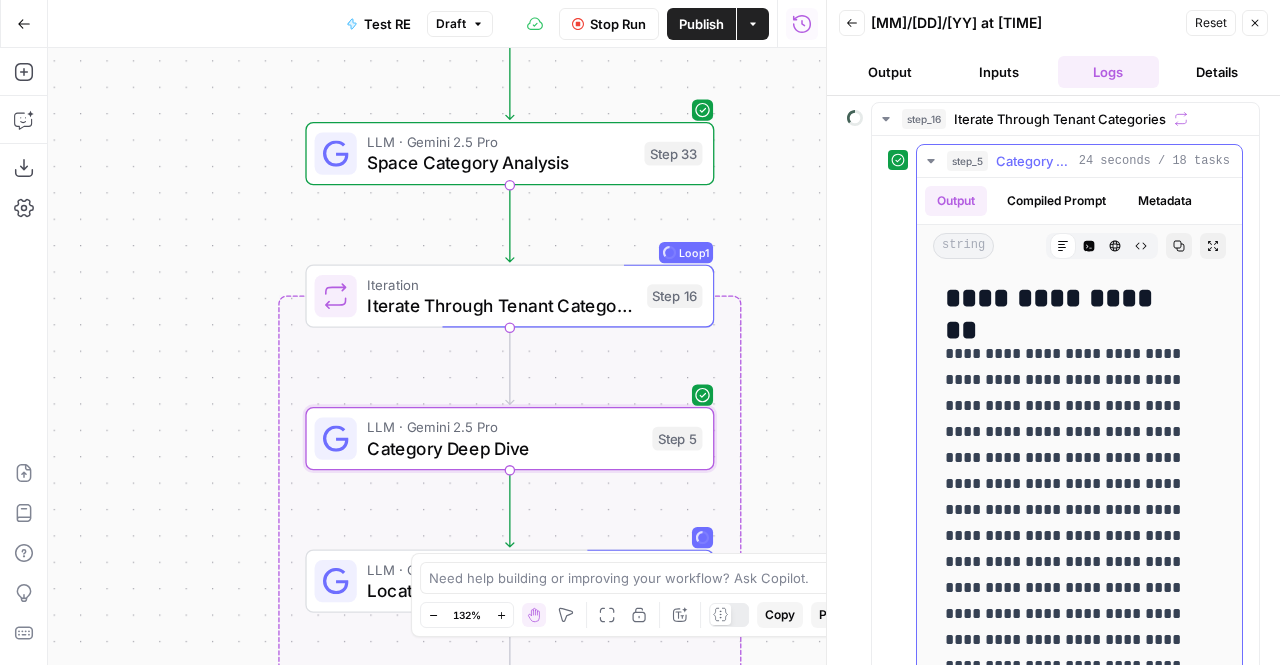 scroll, scrollTop: 256, scrollLeft: 0, axis: vertical 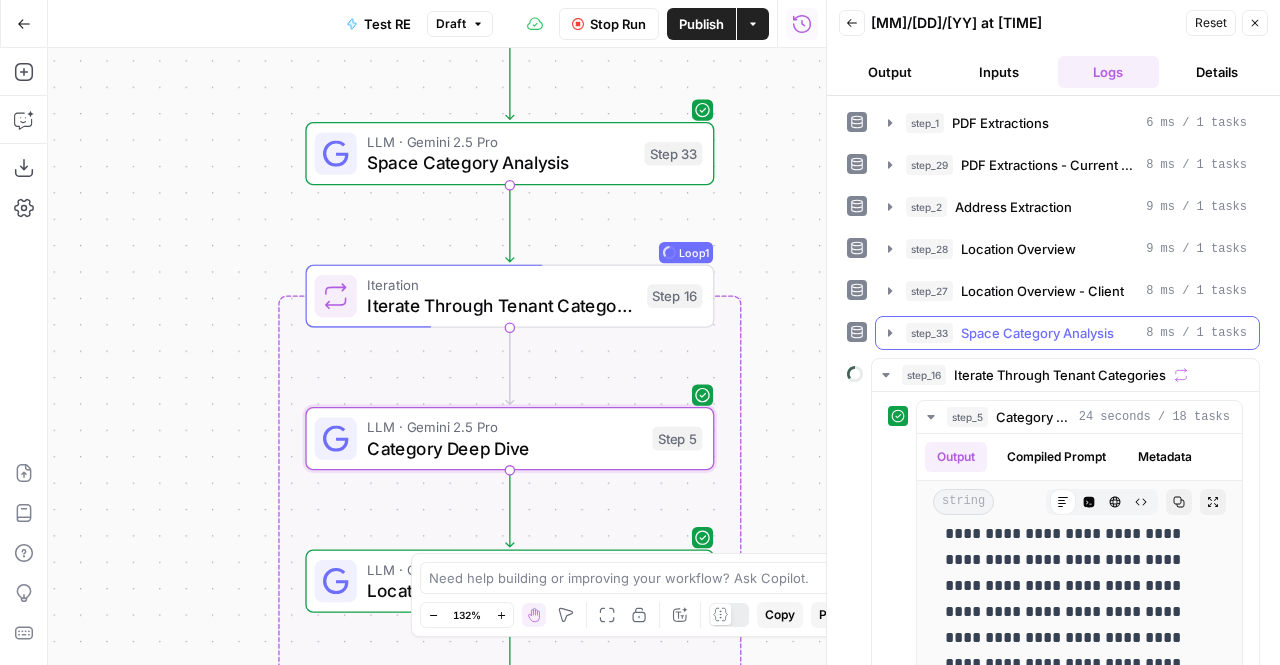 click on "step_33 Space Category Analysis 8 ms / 1 tasks" at bounding box center (1067, 333) 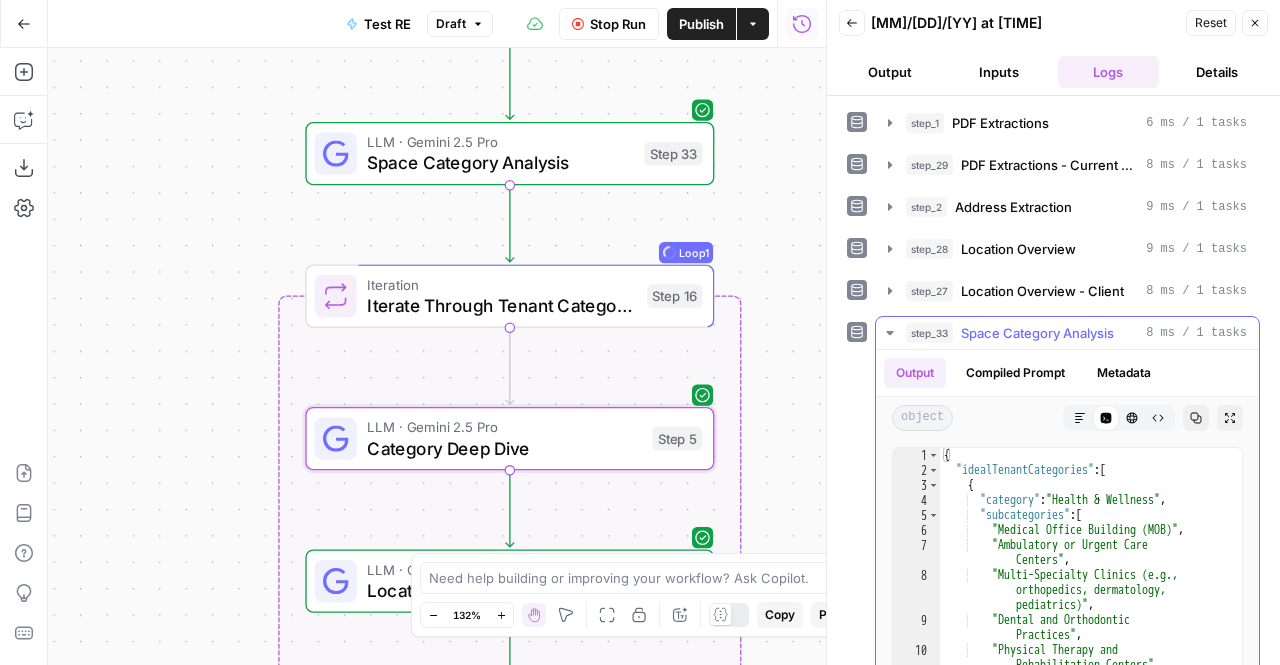 scroll, scrollTop: 0, scrollLeft: 0, axis: both 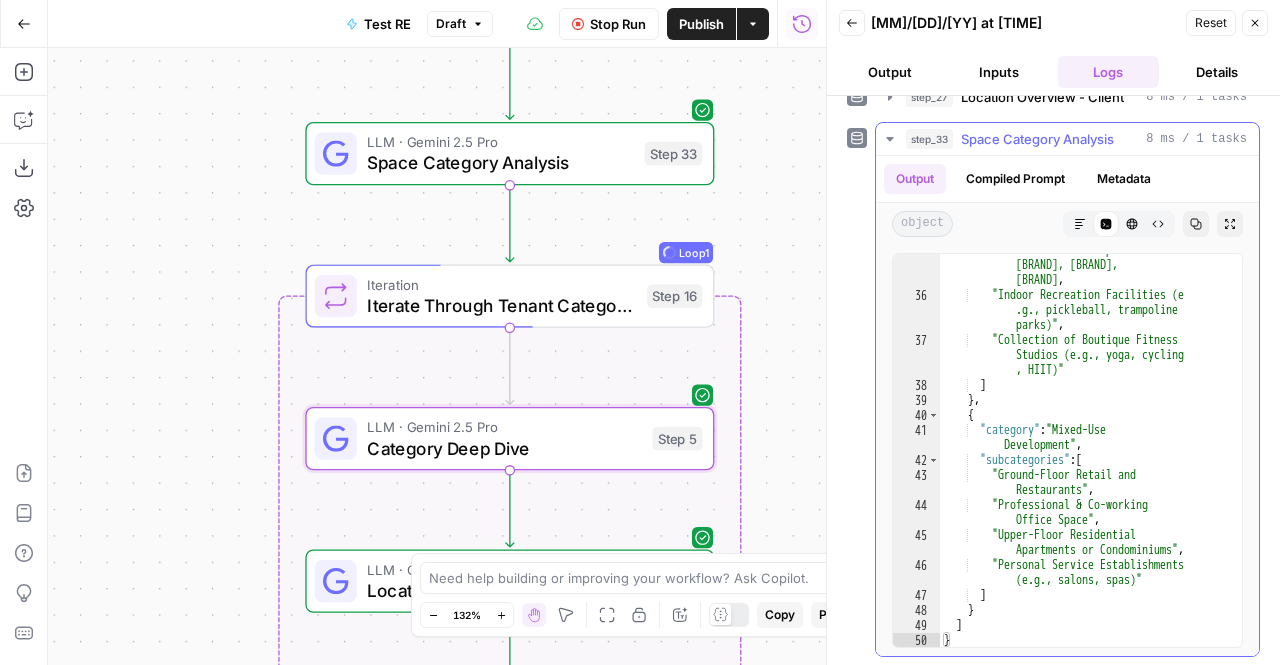 click on "Space Category Analysis" at bounding box center [1037, 139] 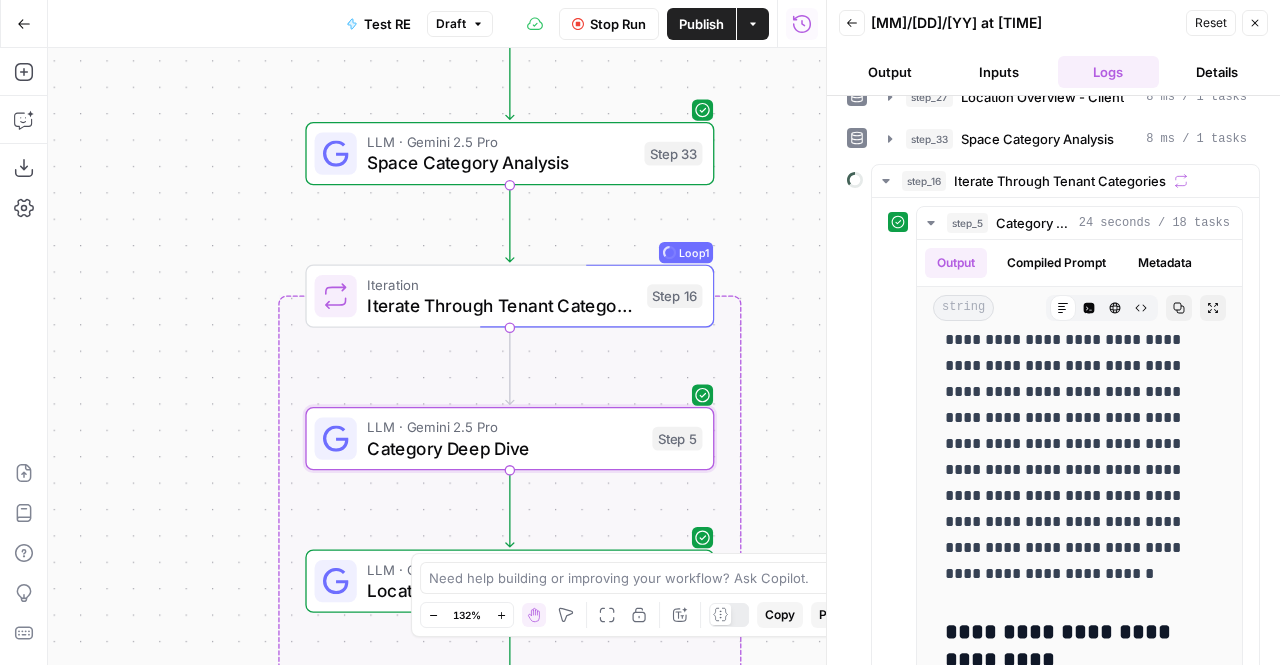 scroll, scrollTop: 0, scrollLeft: 0, axis: both 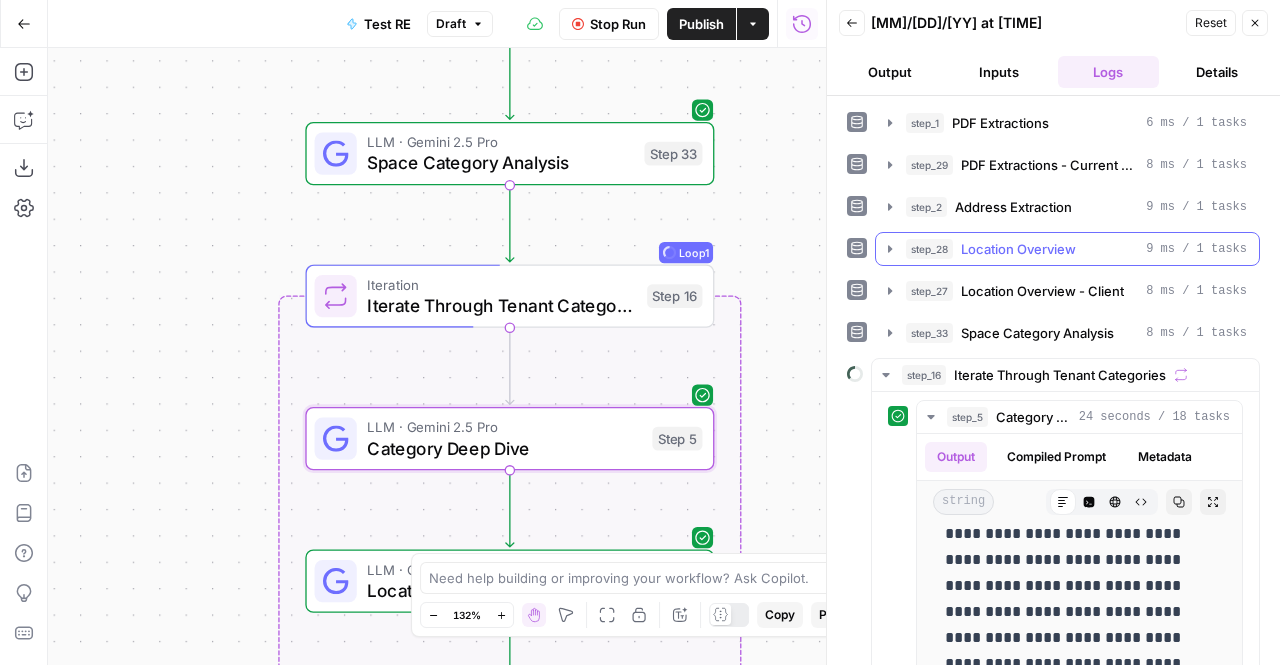 click on "Location Overview" at bounding box center (1018, 249) 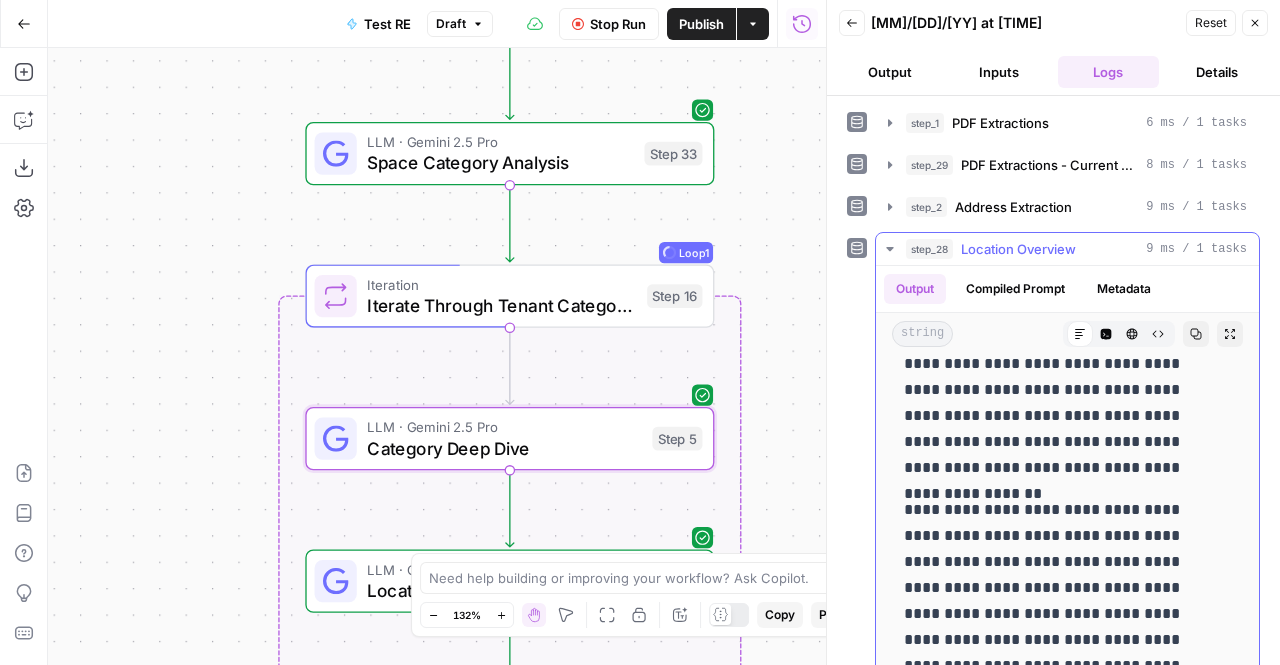 scroll, scrollTop: 1462, scrollLeft: 0, axis: vertical 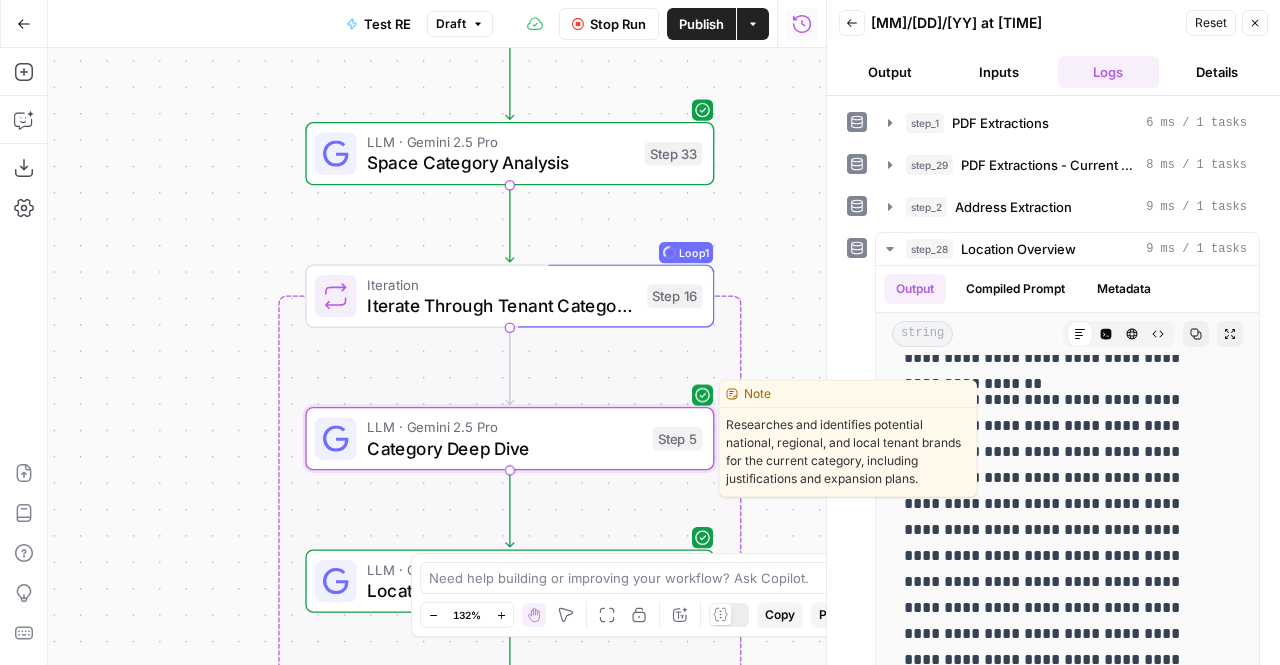 click on "LLM · Gemini 2.5 Pro Category Deep Dive Step 5 Copy step Delete step Edit Note Test" at bounding box center [509, 438] 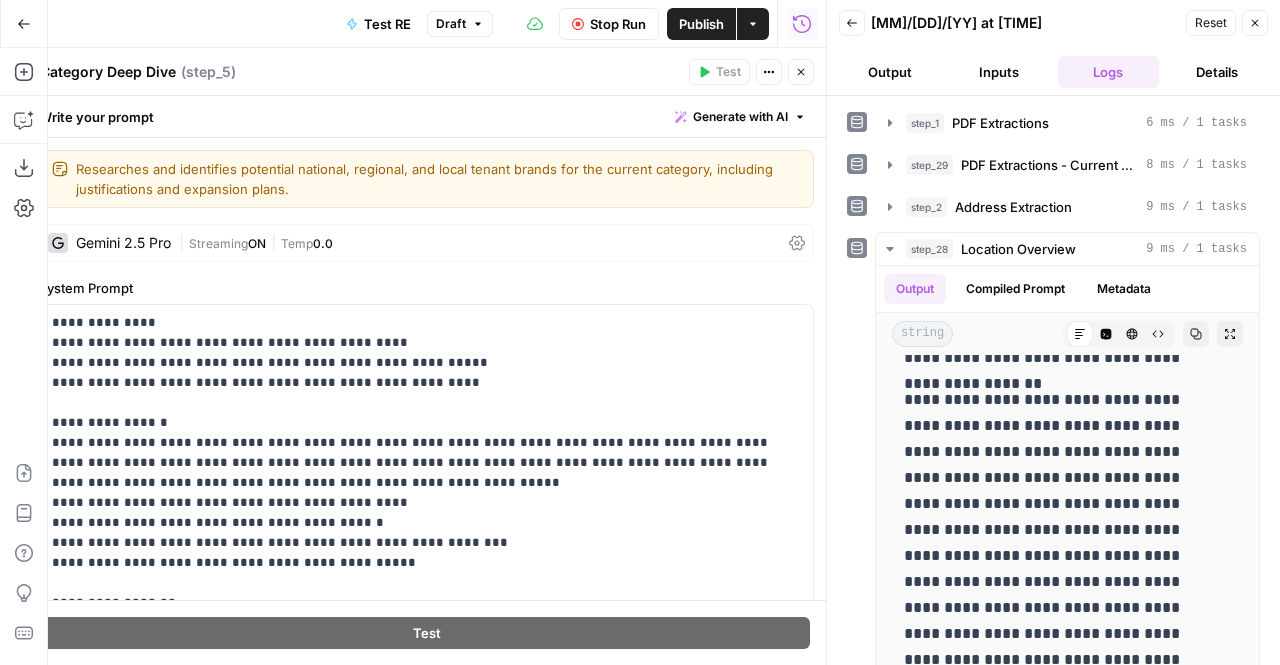 click on "Stop Run" at bounding box center (618, 24) 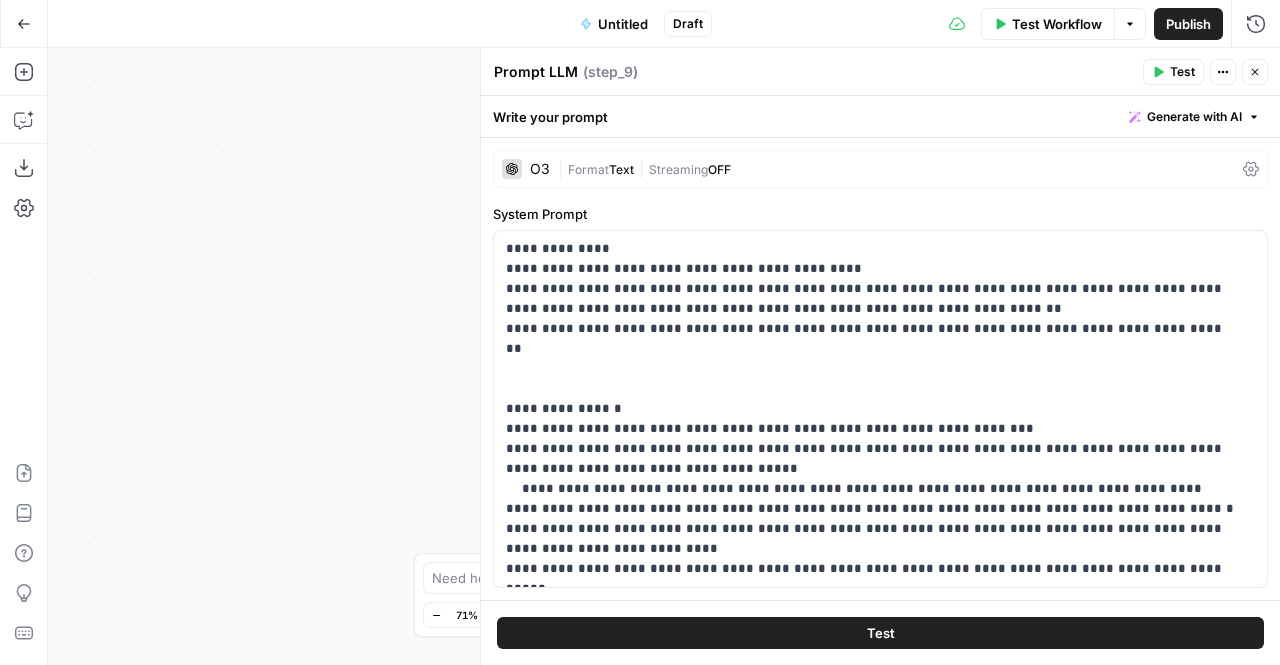scroll, scrollTop: 0, scrollLeft: 0, axis: both 